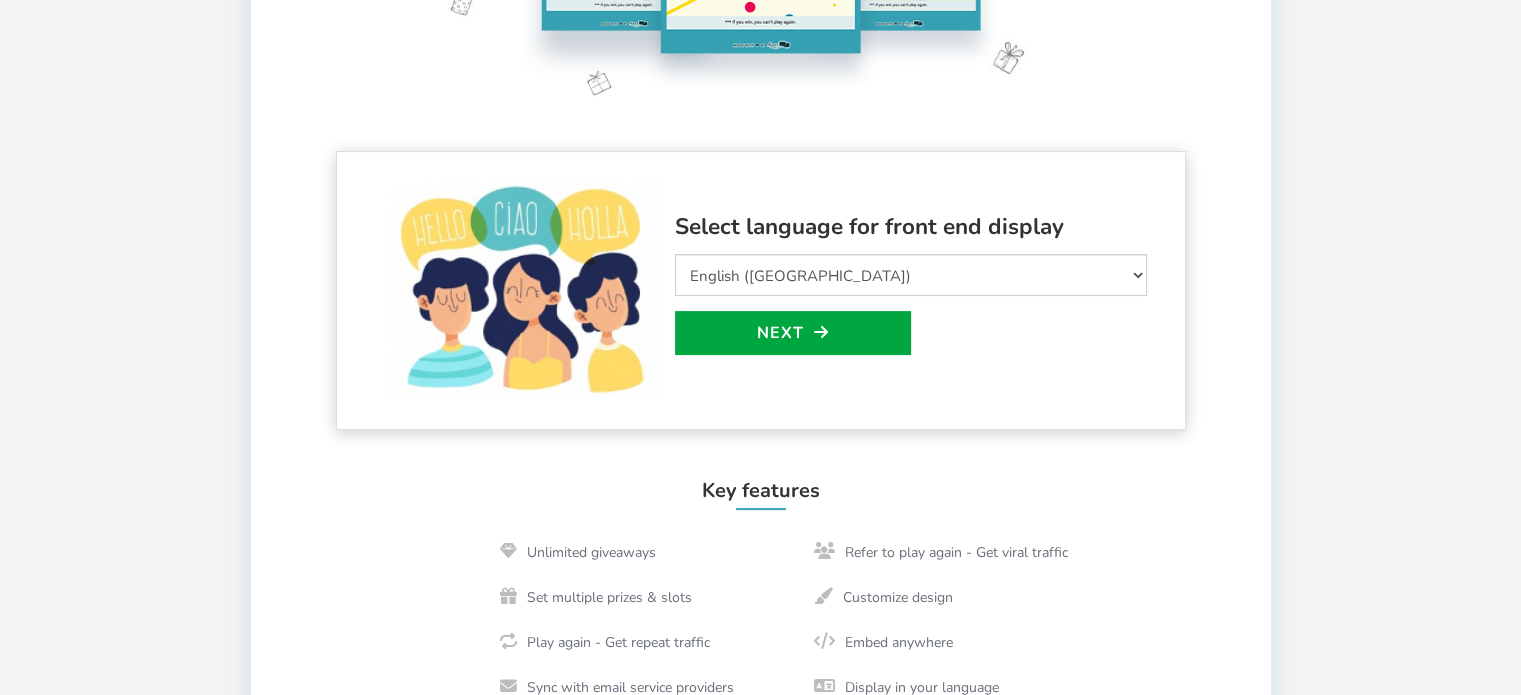 scroll, scrollTop: 400, scrollLeft: 0, axis: vertical 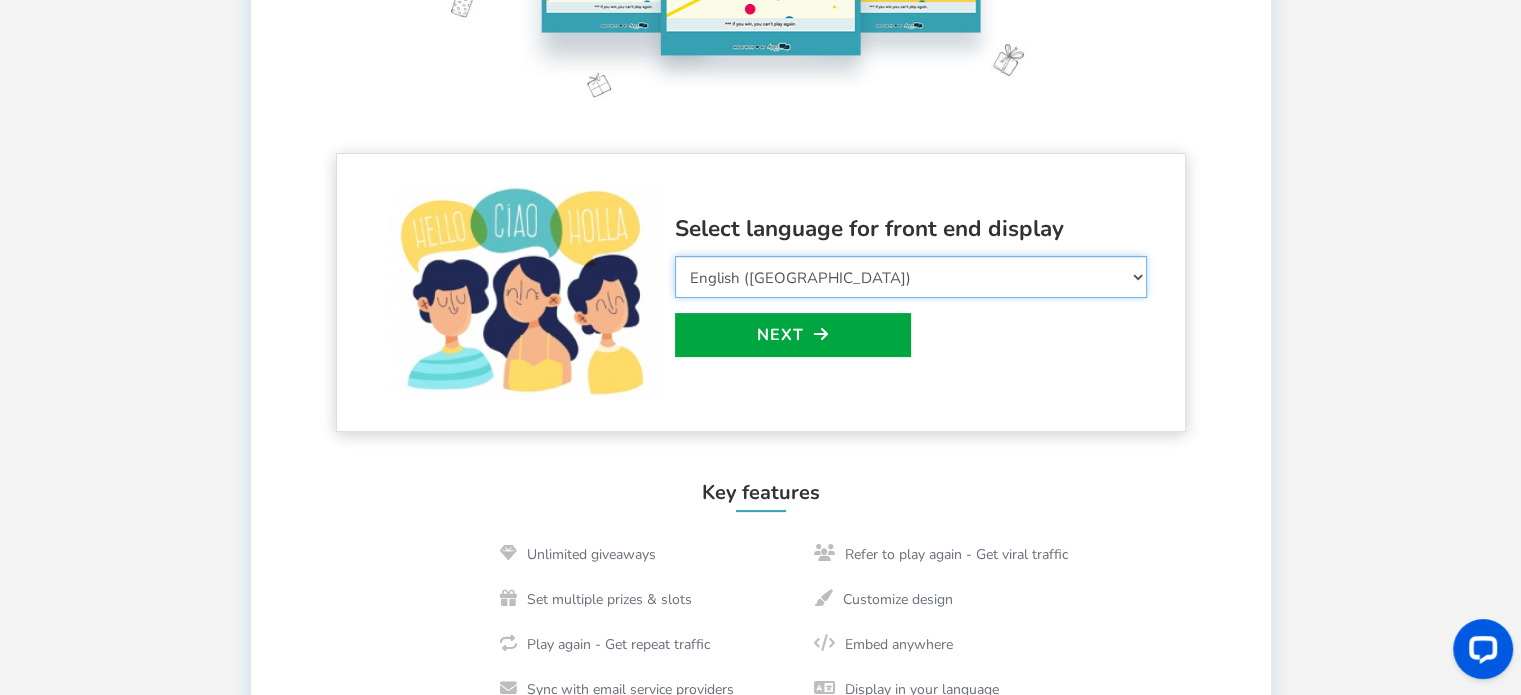 click on "Select Language
Afrikaans Arabic Azerbaijani Belarusian Bulgarian Bengali Bosnian Catalan Czech Welsh Danish German Greek English ([GEOGRAPHIC_DATA]) English (Pirate) English (Upside Down) English ([GEOGRAPHIC_DATA]) Esperanto Spanish ([GEOGRAPHIC_DATA]) Spanish Estonian Basque Persian Leet Speak Finnish Faroese French ([GEOGRAPHIC_DATA]) French ([GEOGRAPHIC_DATA]) Frisian Irish Galician Hebrew Hindi Croatian Hungarian Armenian Indonesian Icelandic Italian Japanese Georgian Khmer Korean Kurdish Latin Lithuanian Latvian Macedonian Malayalam Malay Burmese ([GEOGRAPHIC_DATA]) Norwegian (bokmal) Nepali Dutch Norwegian (nynorsk) Punjabi Polish Pashto Portuguese ([GEOGRAPHIC_DATA]) Portuguese ([GEOGRAPHIC_DATA]) Romanian Russian Slovak Slovenian Albanian Serbian Swedish Swahili Tamil Telugu Thai Filipino Turkish Ukrainian Vietnamese Simplified Chinese Traditional Chinese (Hong Kong version) Traditional Chinese" at bounding box center (911, 277) 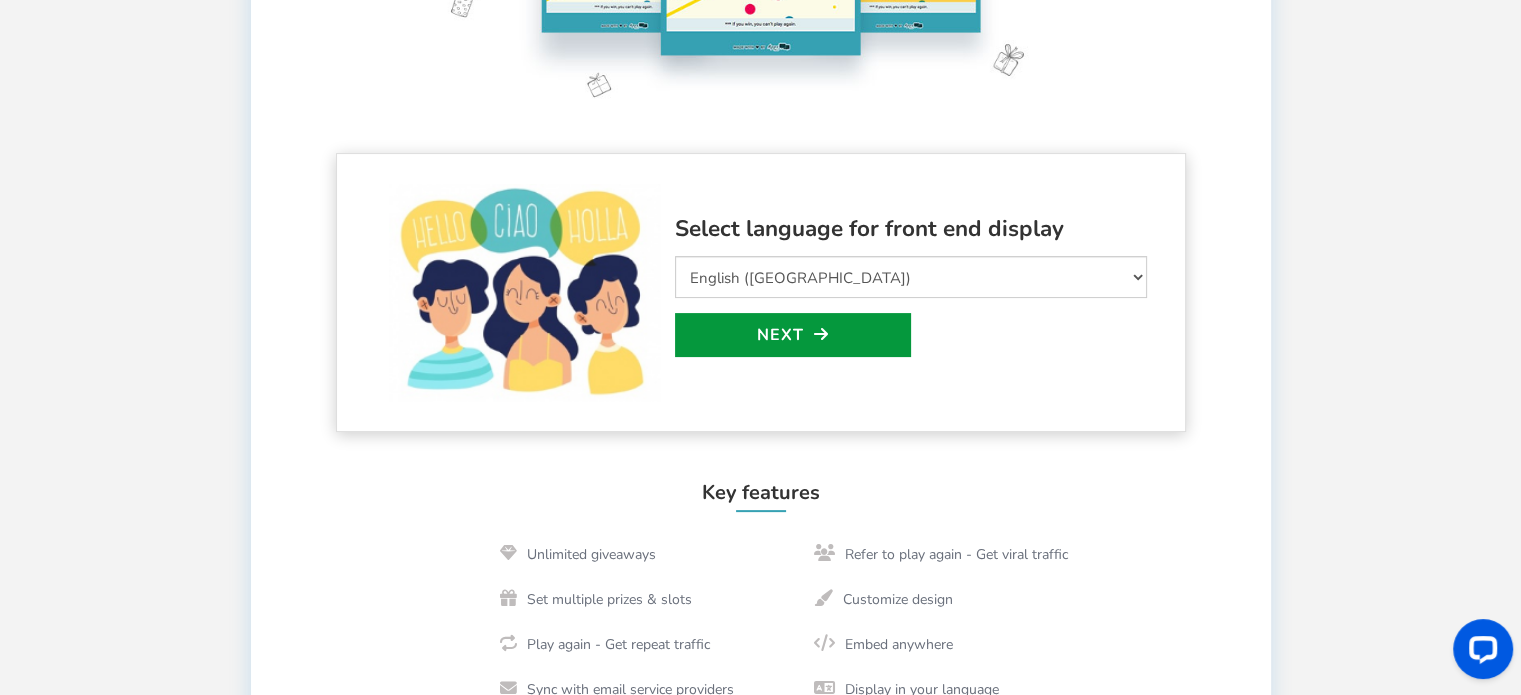 click on "Next" at bounding box center (793, 335) 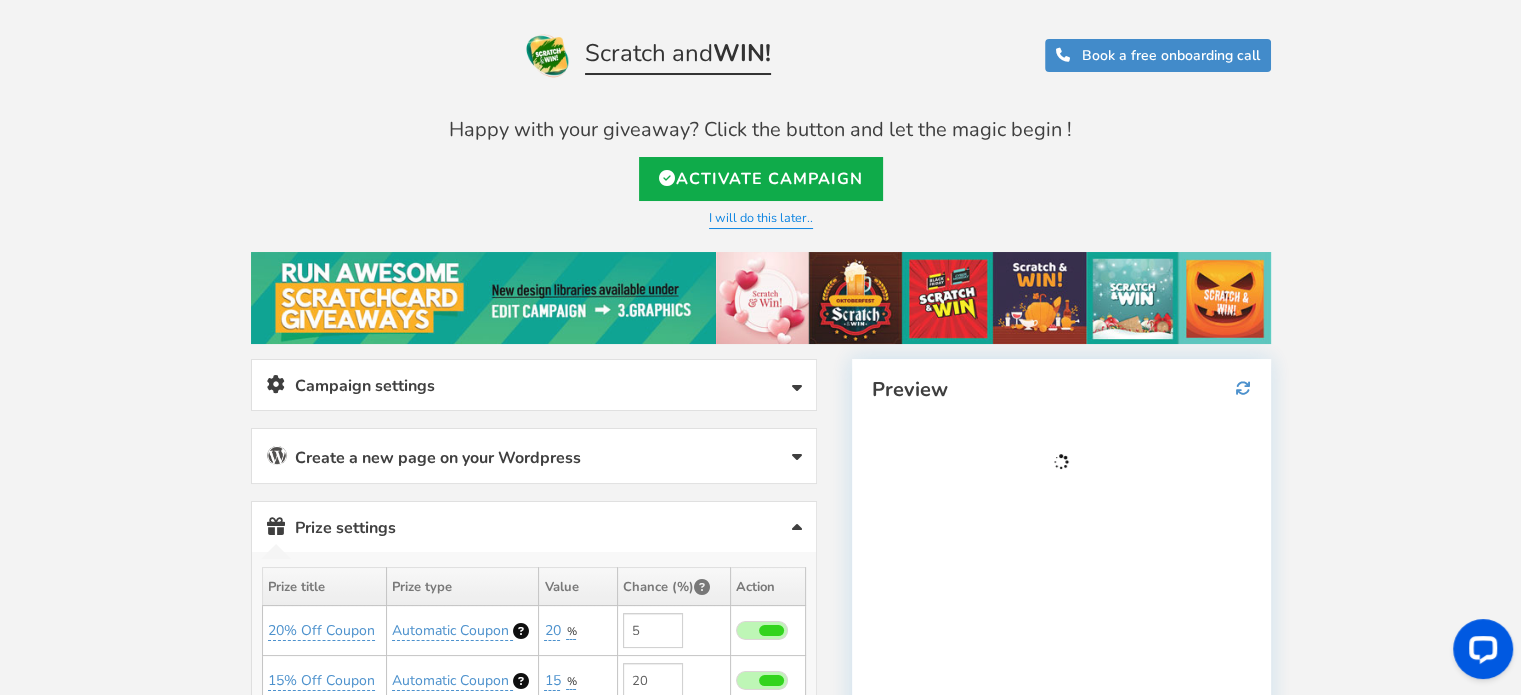 scroll, scrollTop: 0, scrollLeft: 0, axis: both 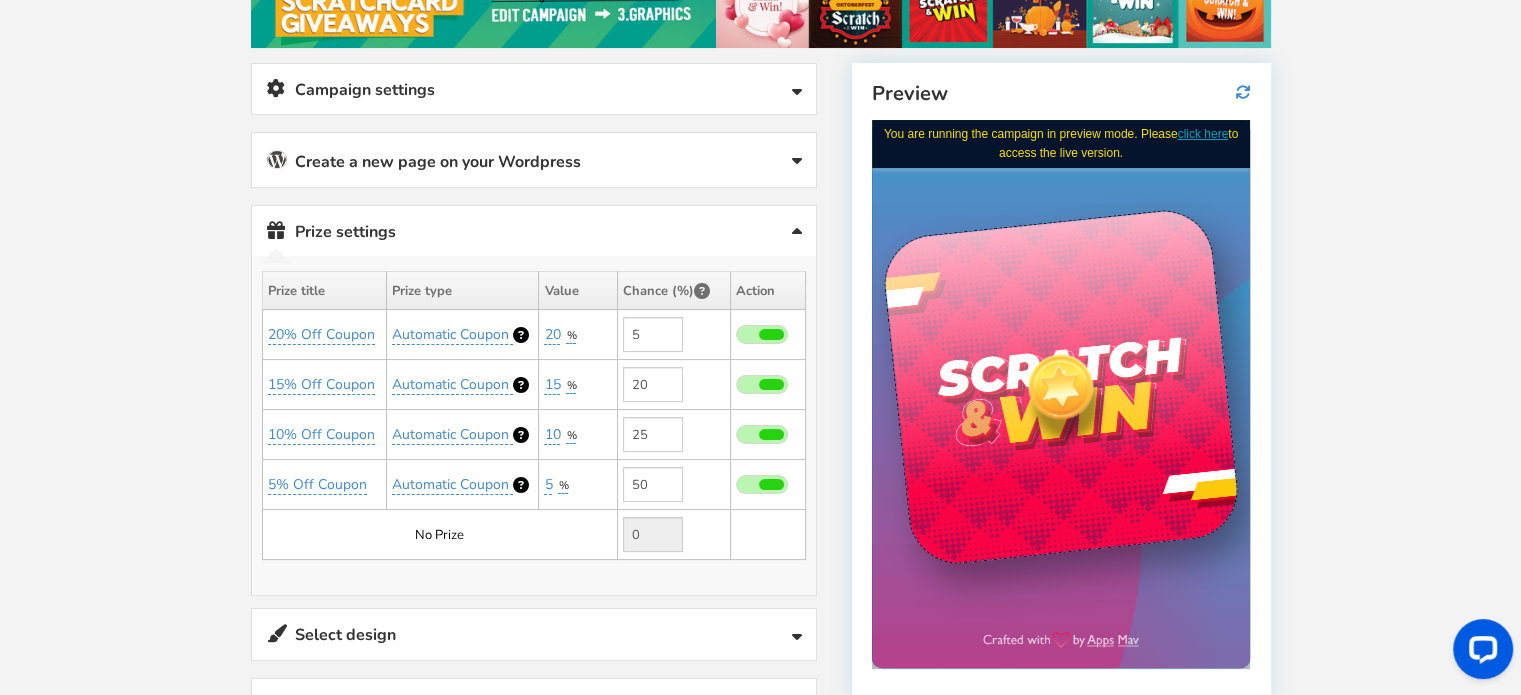 drag, startPoint x: 1065, startPoint y: 384, endPoint x: 1055, endPoint y: 370, distance: 17.20465 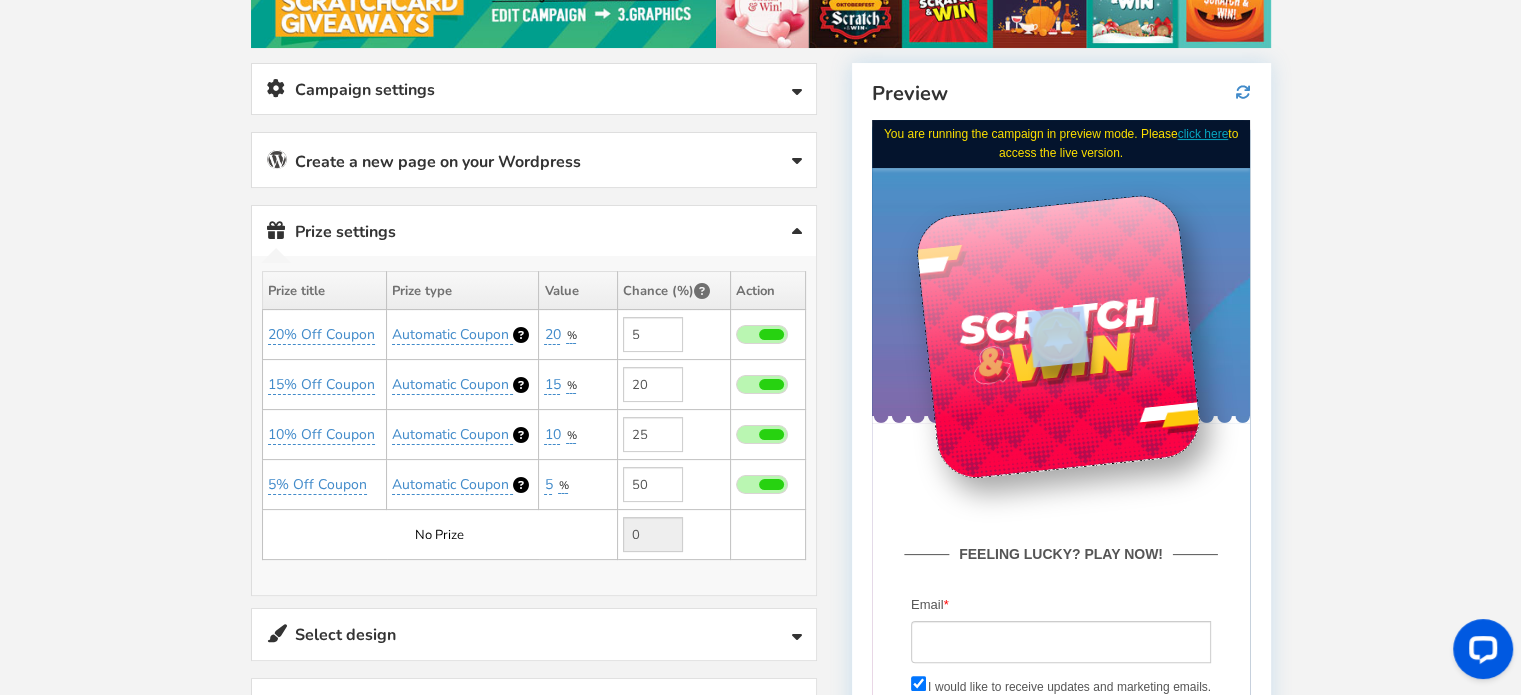 drag, startPoint x: 1074, startPoint y: 353, endPoint x: 1100, endPoint y: 328, distance: 36.069378 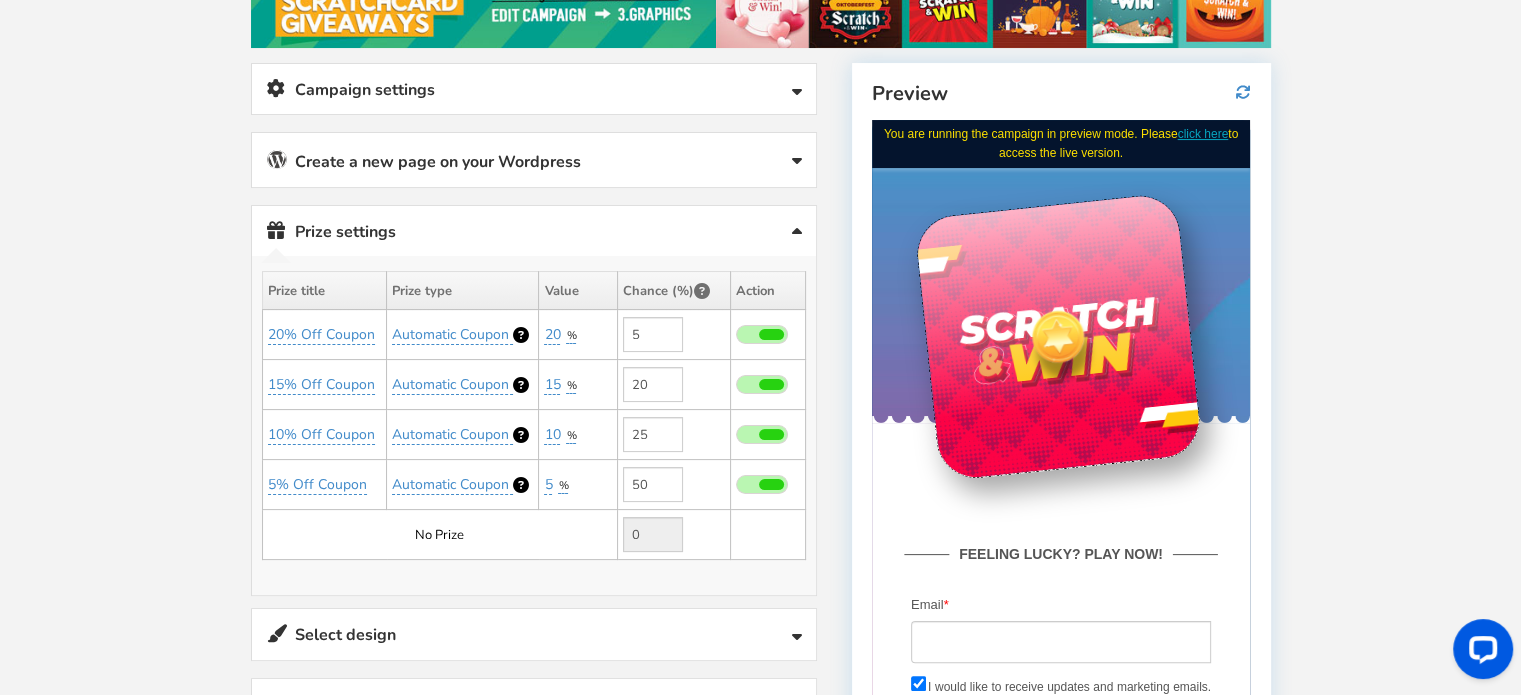 click at bounding box center [1058, 336] 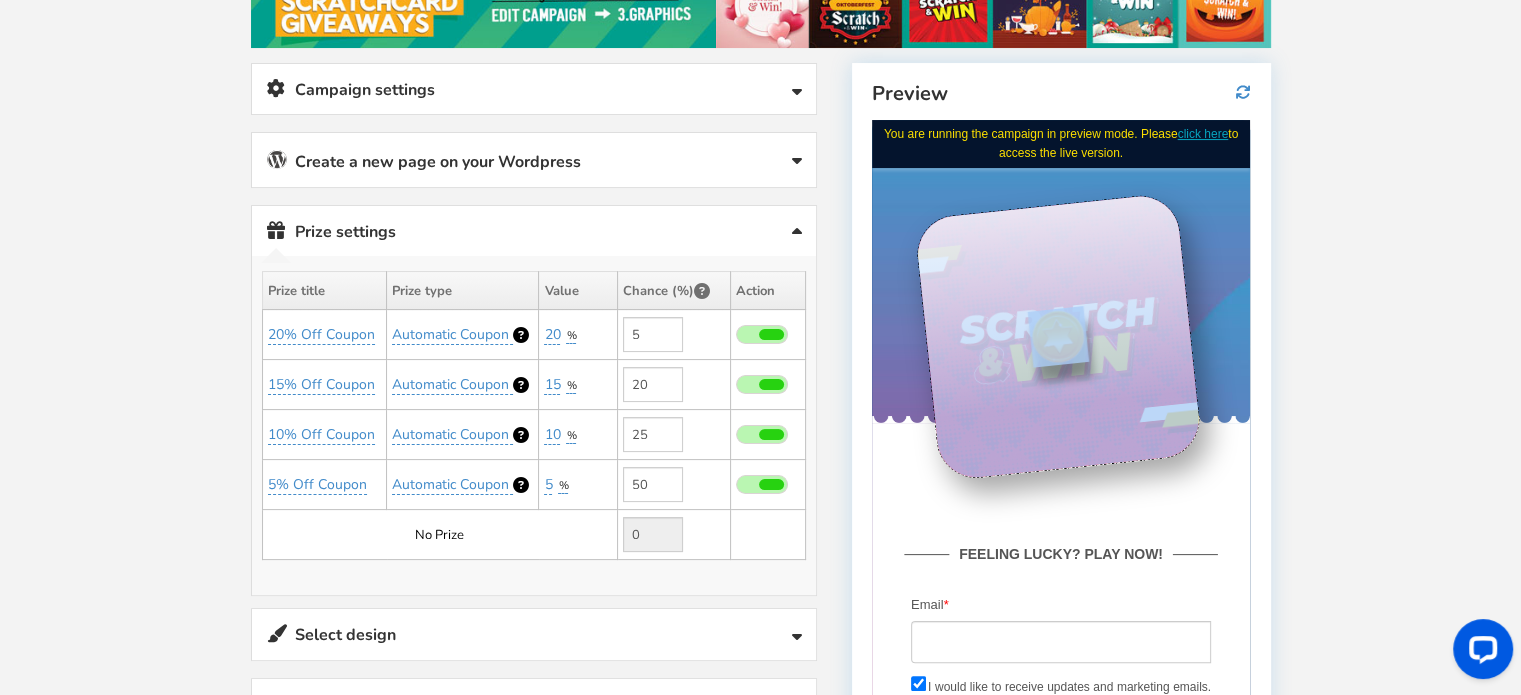 drag, startPoint x: 1038, startPoint y: 451, endPoint x: 973, endPoint y: 388, distance: 90.52071 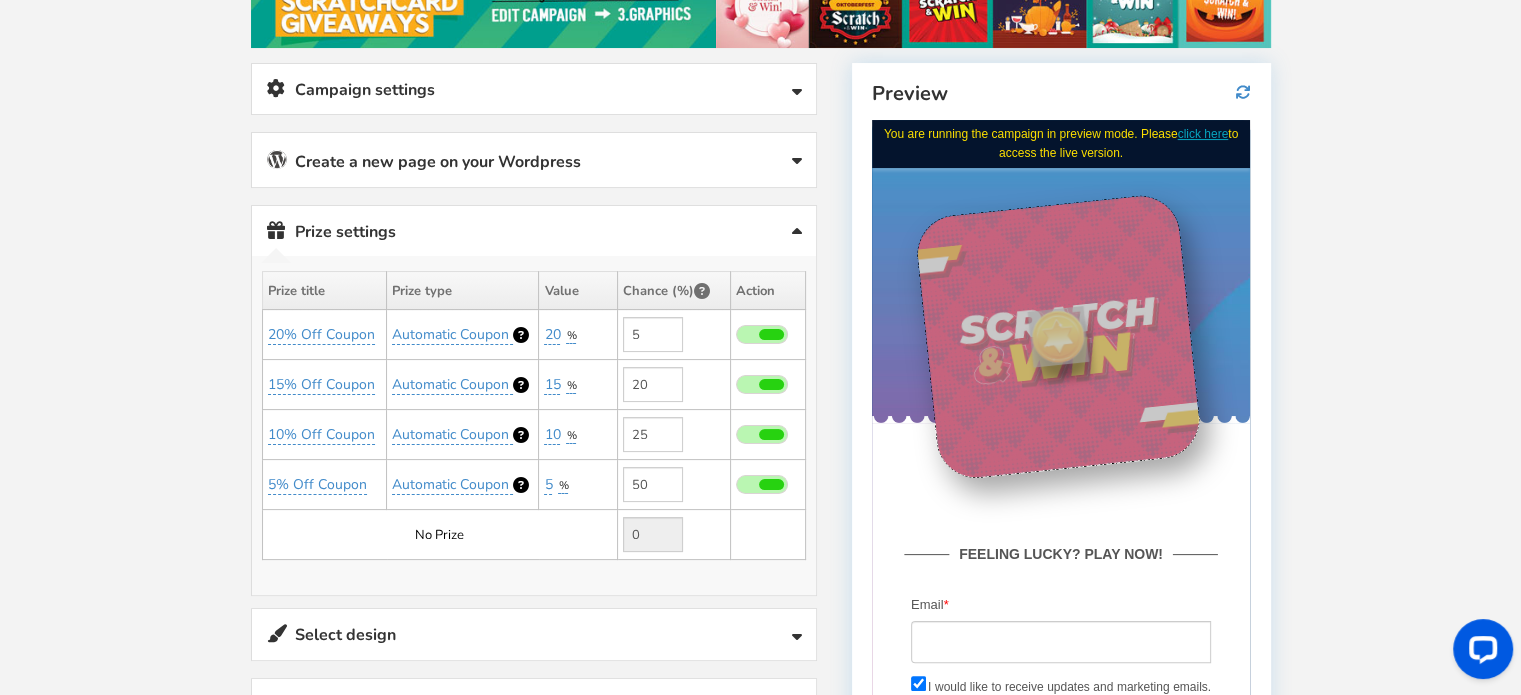 click on "Welcome to Scratch and WIN!
Select language for front end display
Select Language
Afrikaans Arabic Azerbaijani Belarusian Bulgarian Bengali Bosnian Catalan Czech Welsh Danish German Greek English ([GEOGRAPHIC_DATA]) English (Pirate) English (Upside Down) English ([GEOGRAPHIC_DATA]) Esperanto Spanish ([GEOGRAPHIC_DATA]) Spanish Estonian Basque Persian Leet Speak Finnish Faroese French ([GEOGRAPHIC_DATA]) French ([GEOGRAPHIC_DATA]) Frisian Irish Galician Hebrew Hindi Croatian Hungarian Armenian Indonesian Icelandic Italian Japanese Georgian Khmer Korean Kurdish Latin Lithuanian Latvian Macedonian Malayalam Malay Burmese ([GEOGRAPHIC_DATA]) Norwegian (bokmal) Nepali Dutch Norwegian (nynorsk) Punjabi" at bounding box center [761, 499] 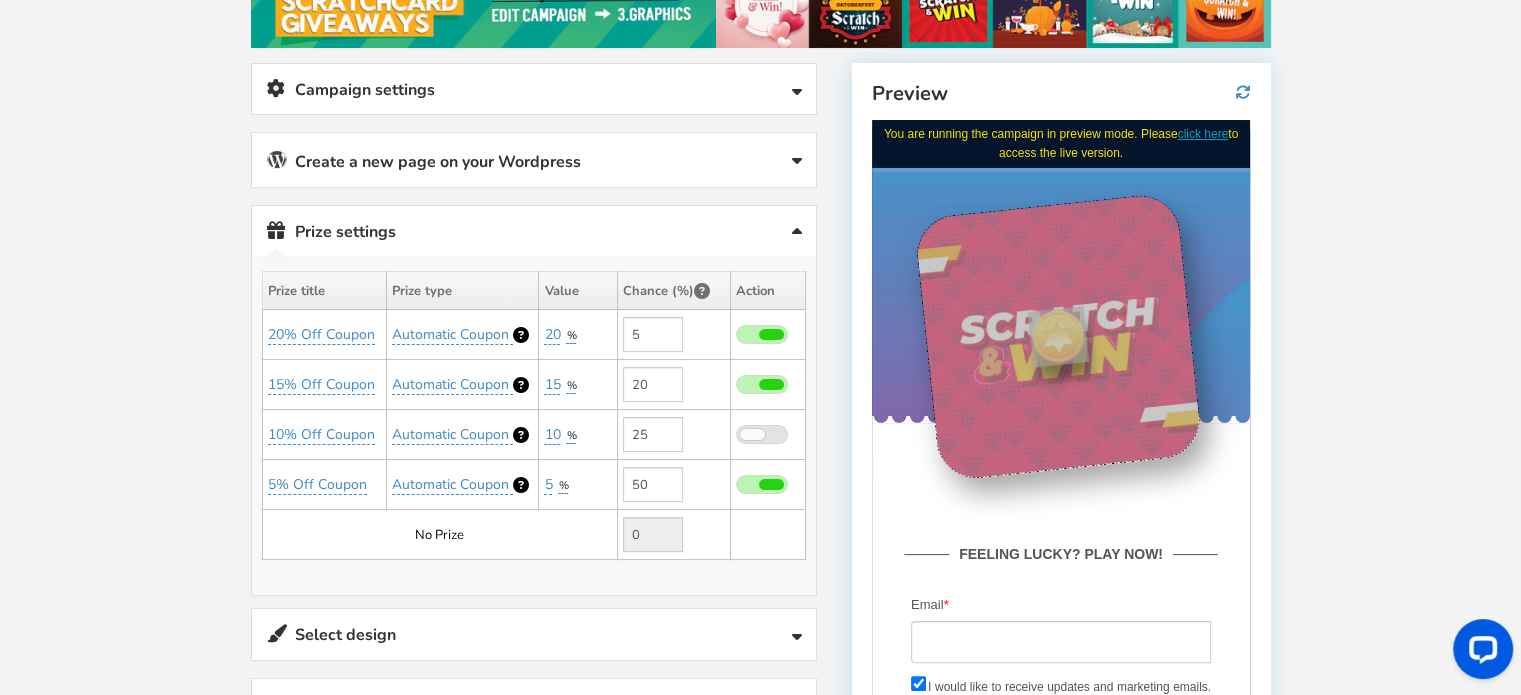type on "0" 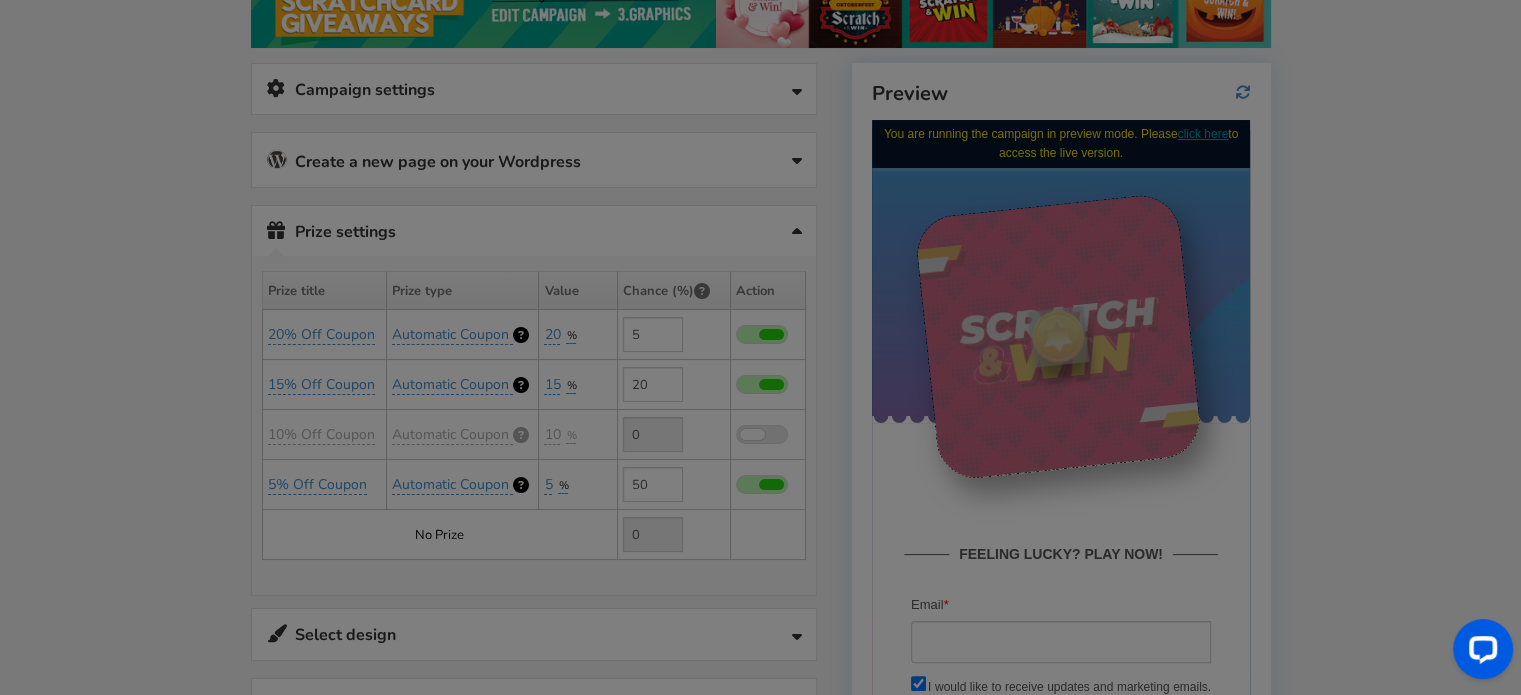 type on "25" 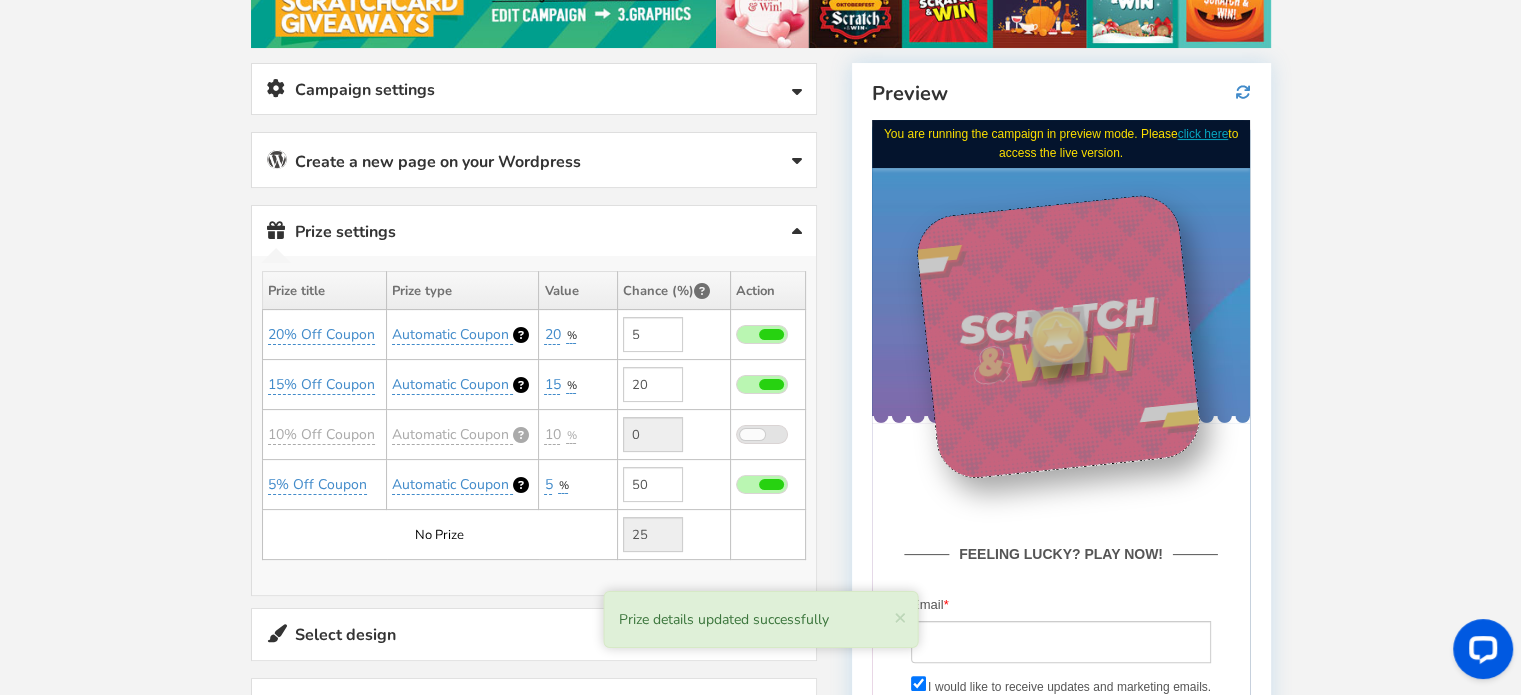 click at bounding box center [762, 384] 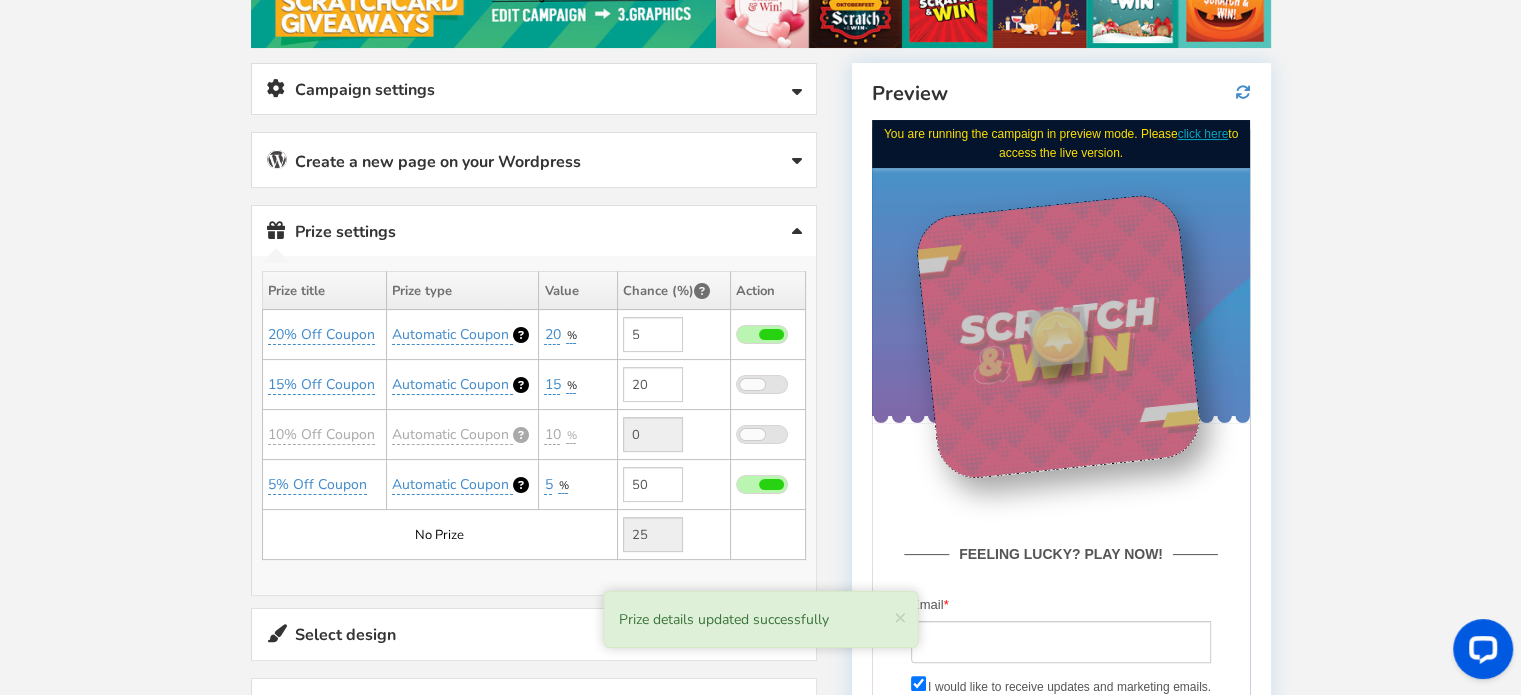 type on "0" 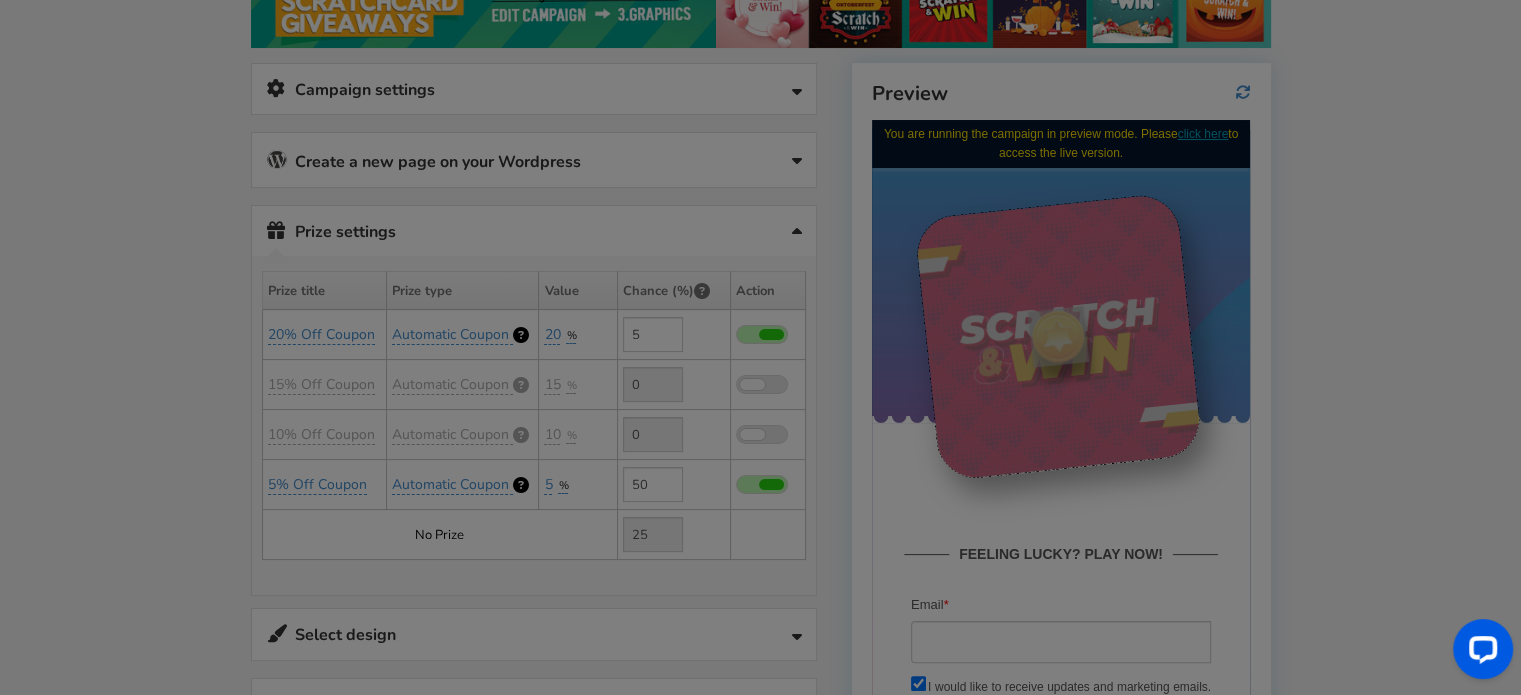 type on "45" 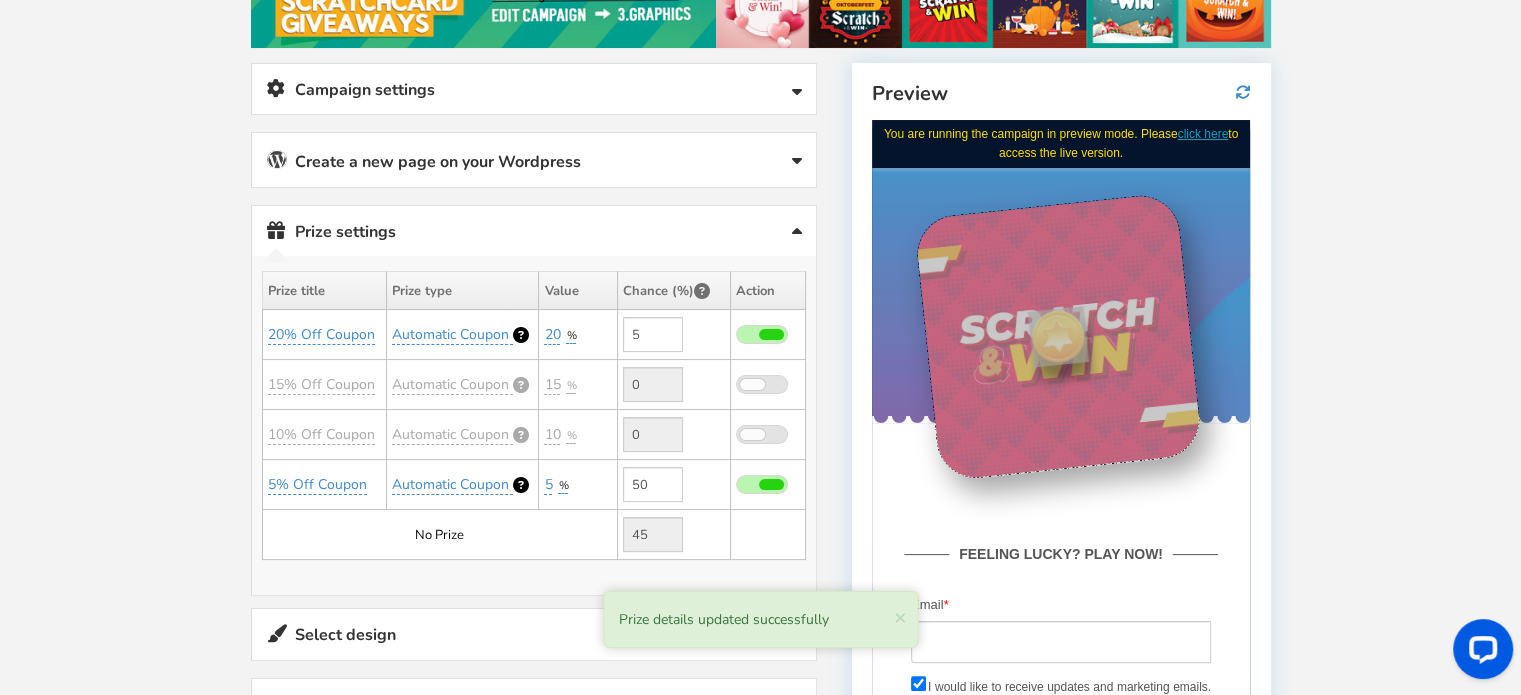 click at bounding box center (771, 334) 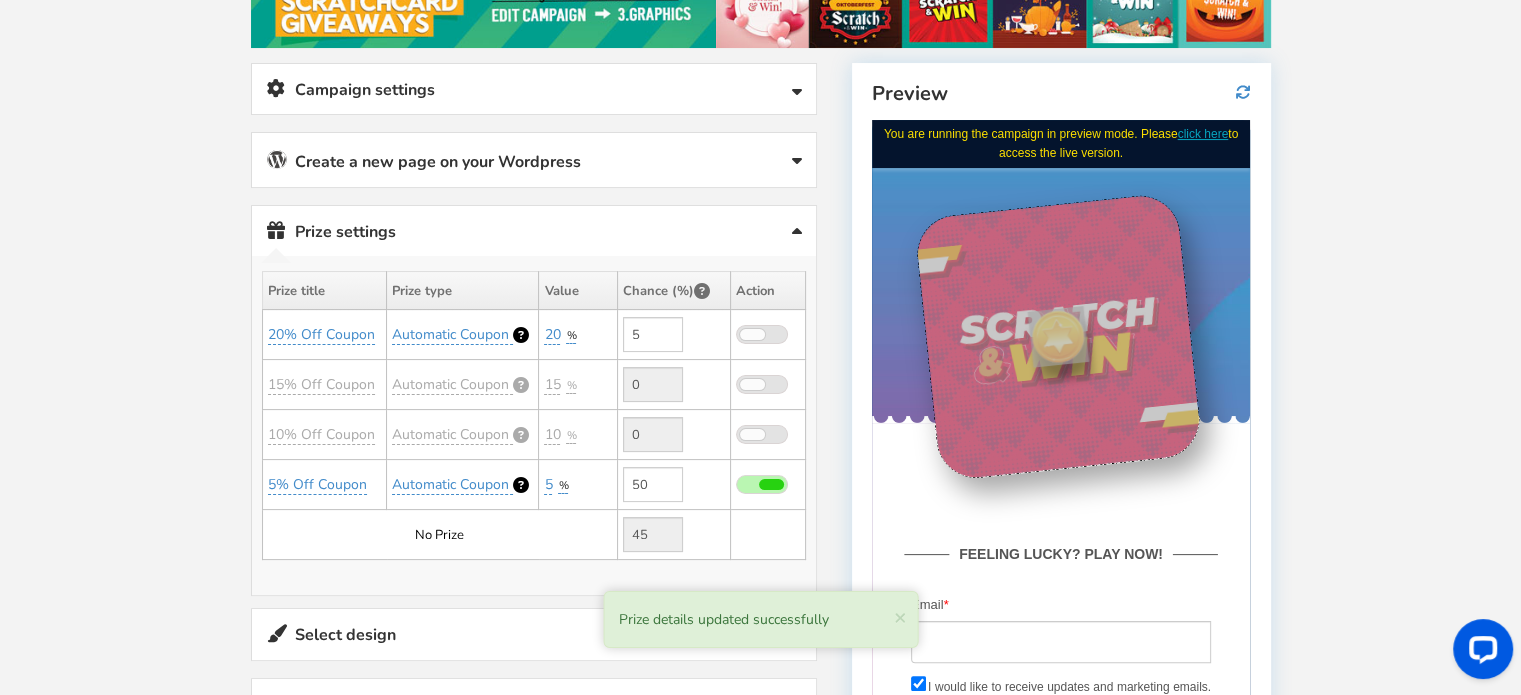 type on "0" 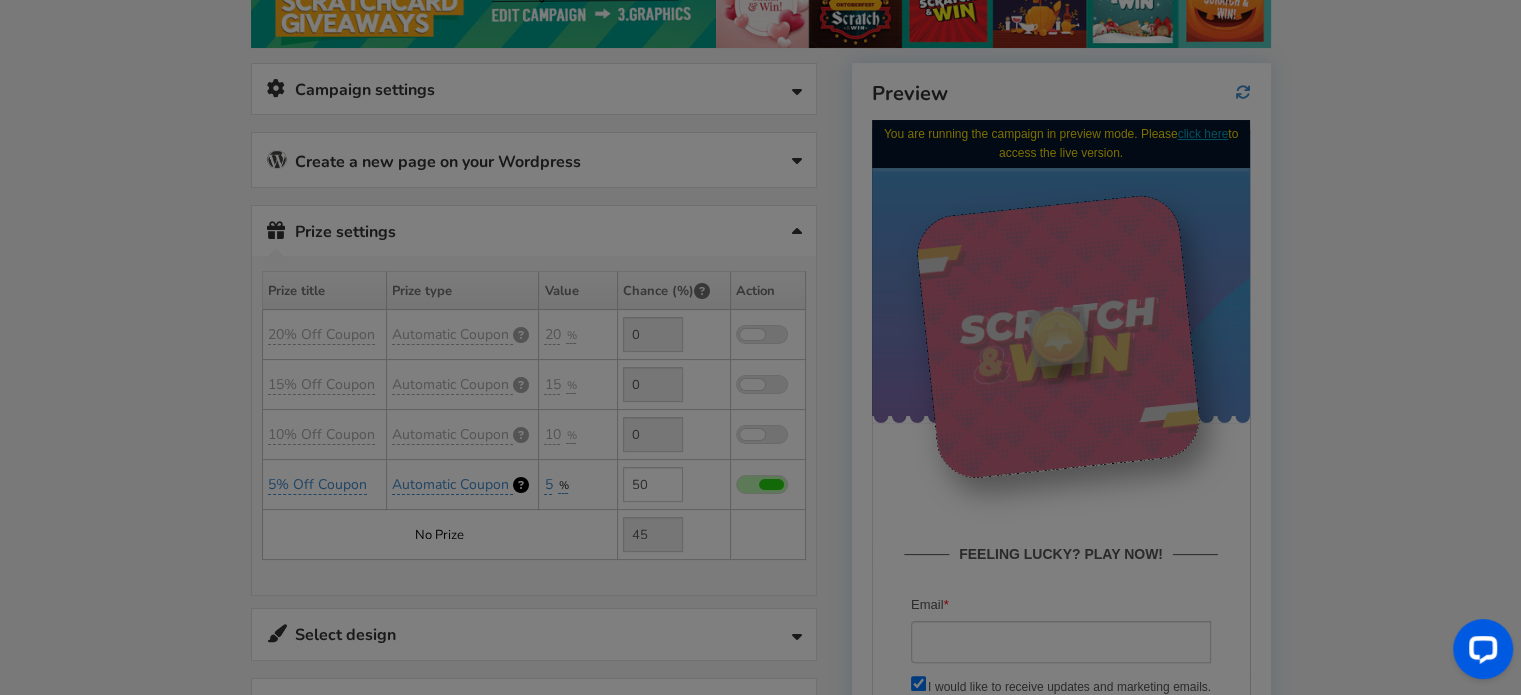 type on "50" 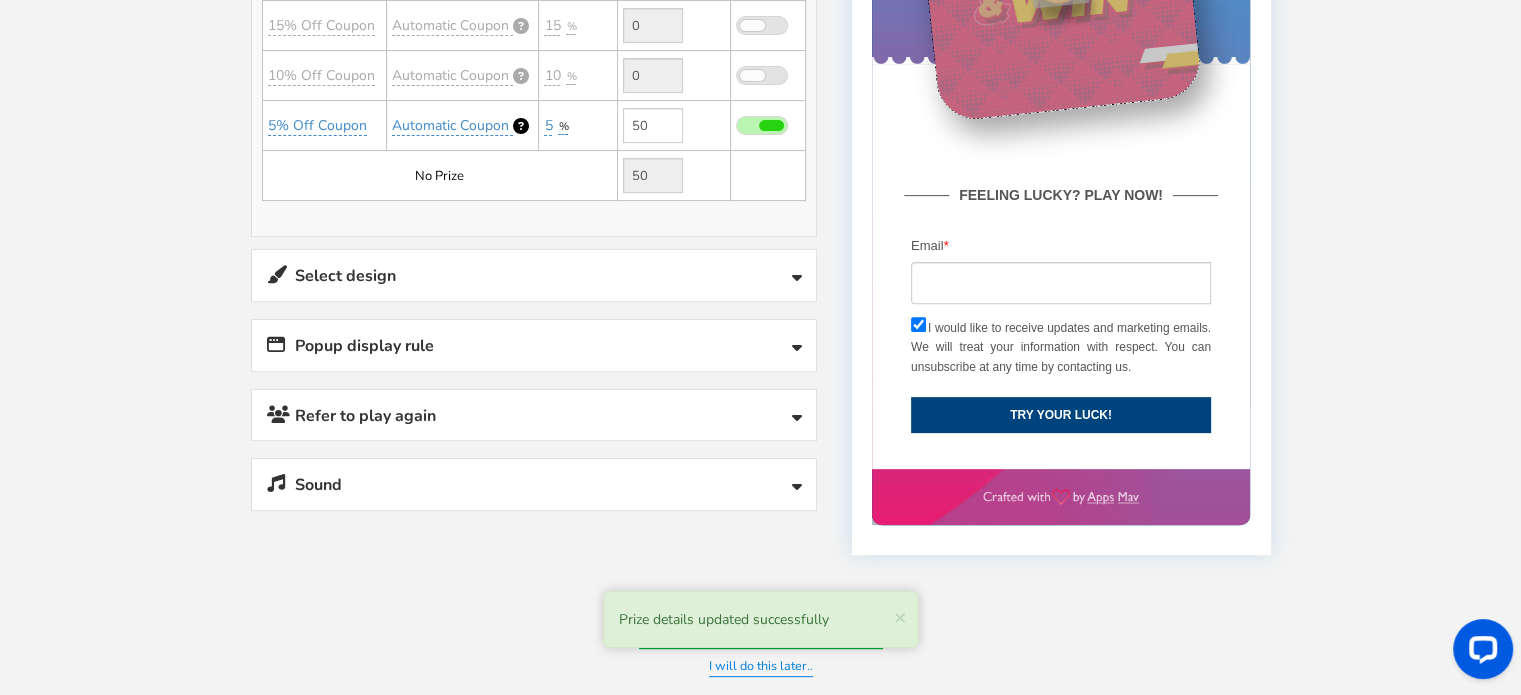 scroll, scrollTop: 700, scrollLeft: 0, axis: vertical 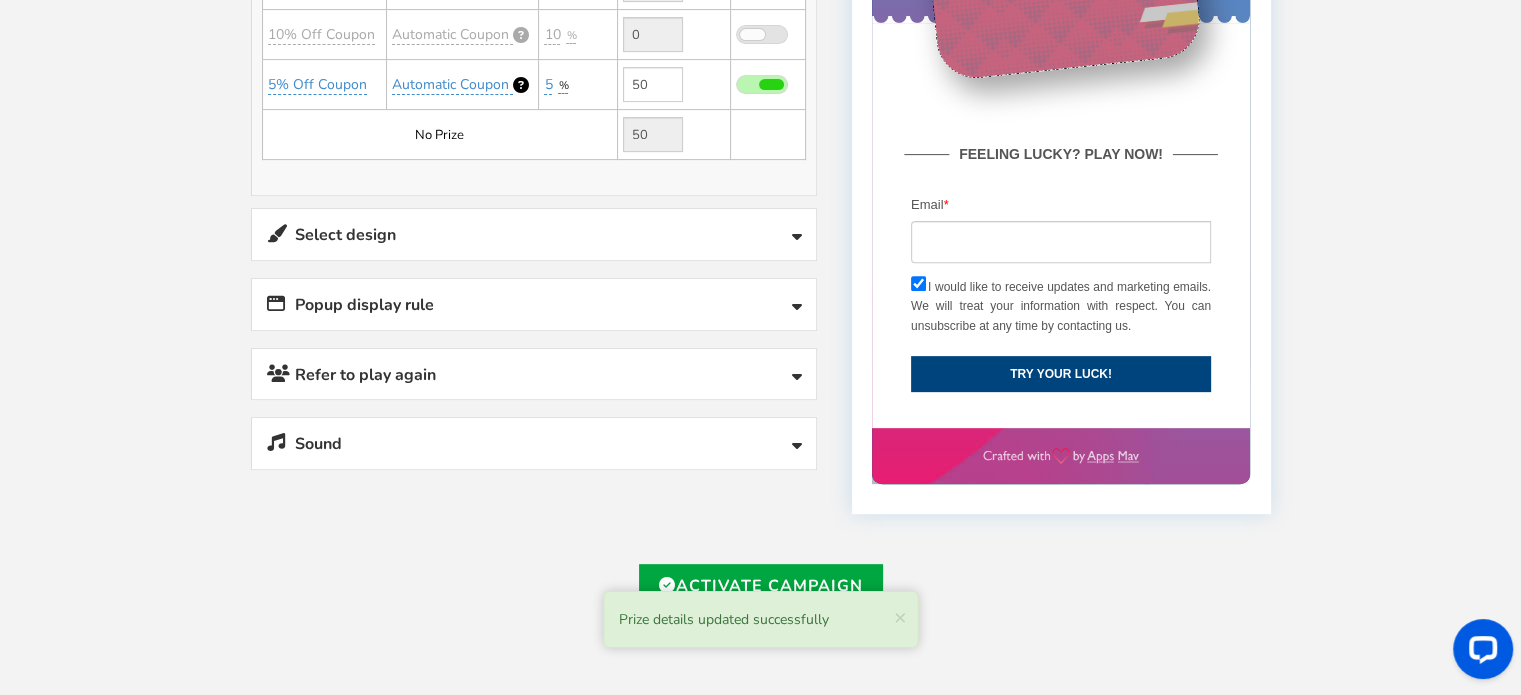 click on "Select design" at bounding box center [534, 234] 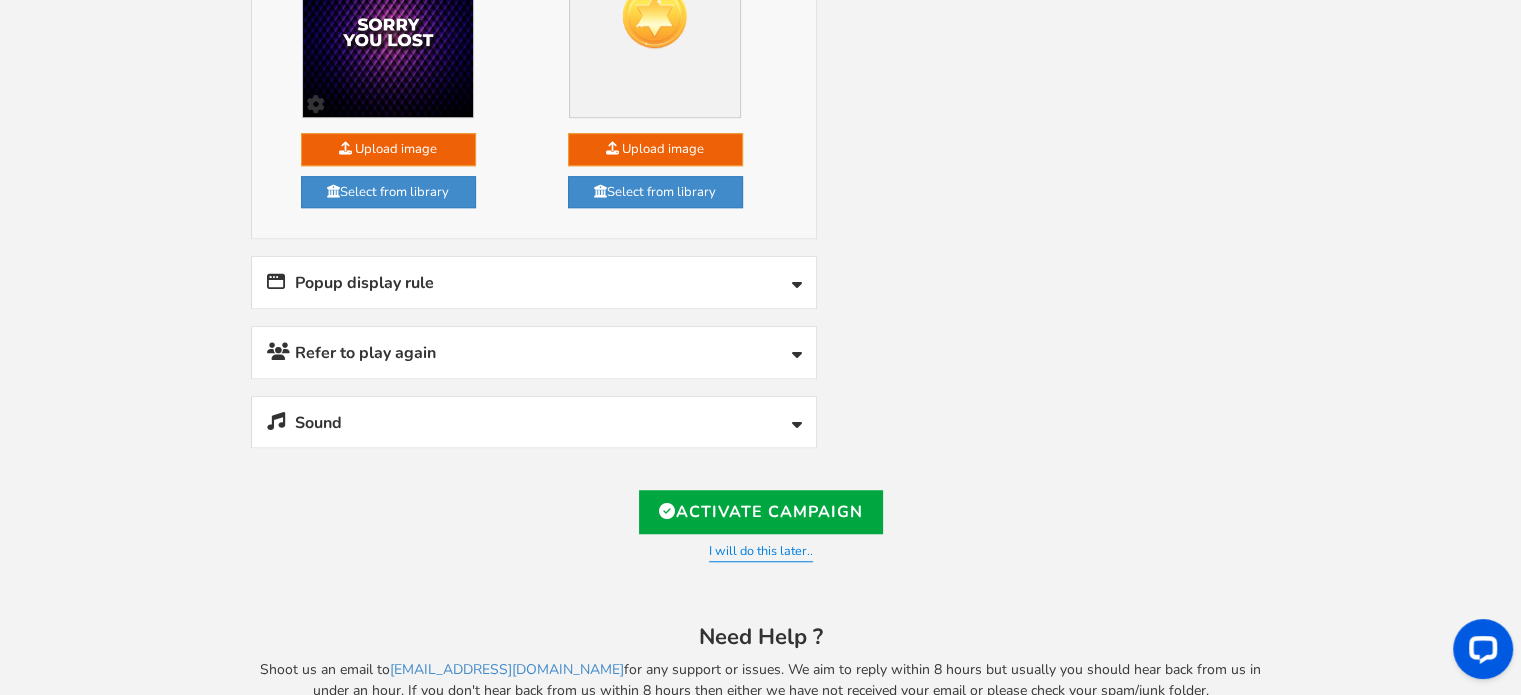 scroll, scrollTop: 1400, scrollLeft: 0, axis: vertical 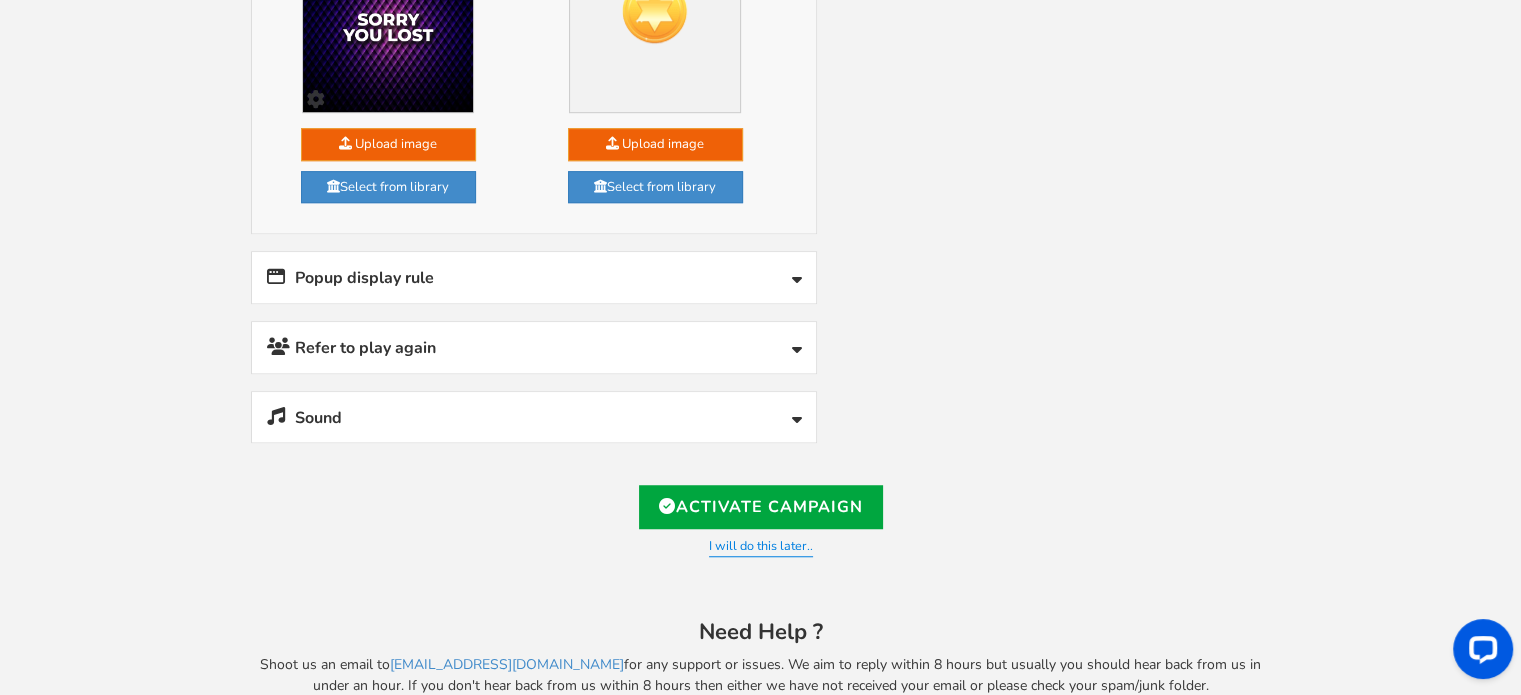 click on "Popup display rule" at bounding box center [534, 277] 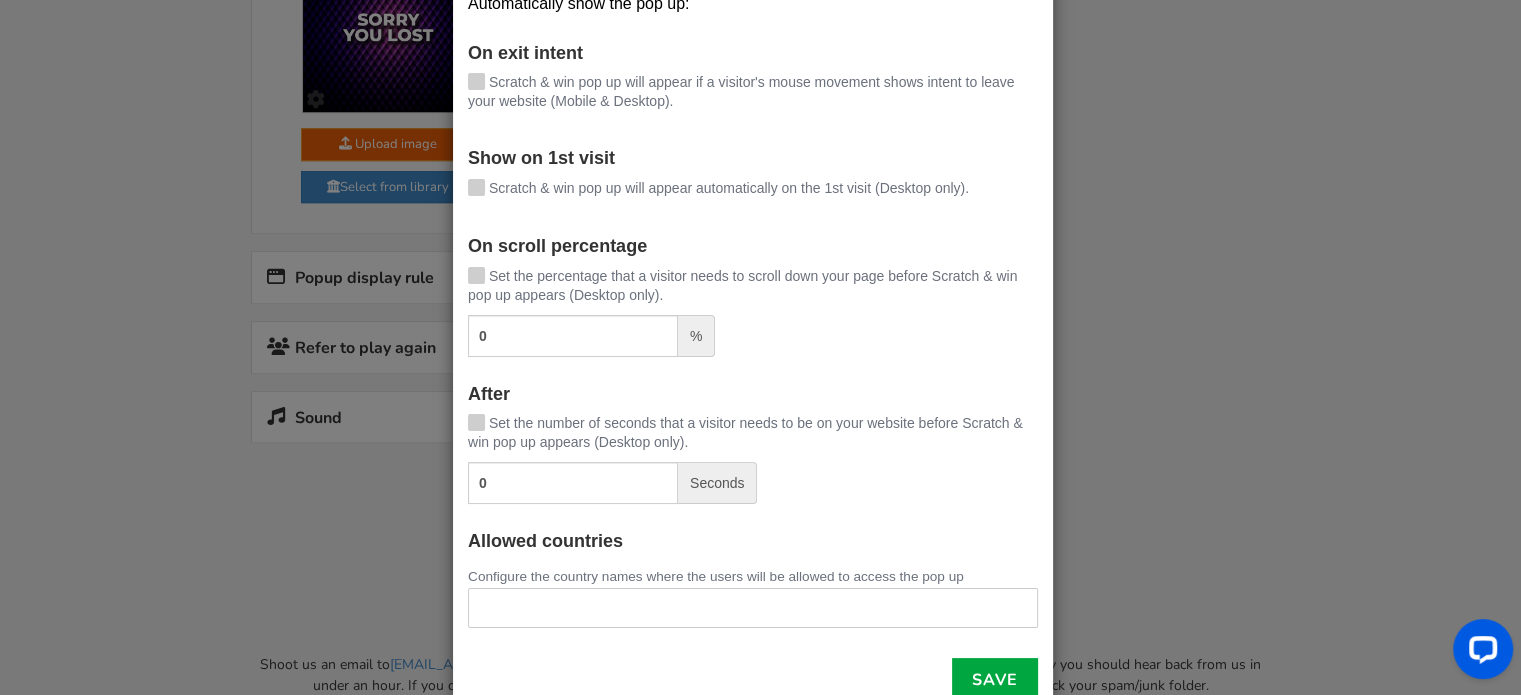 scroll, scrollTop: 0, scrollLeft: 0, axis: both 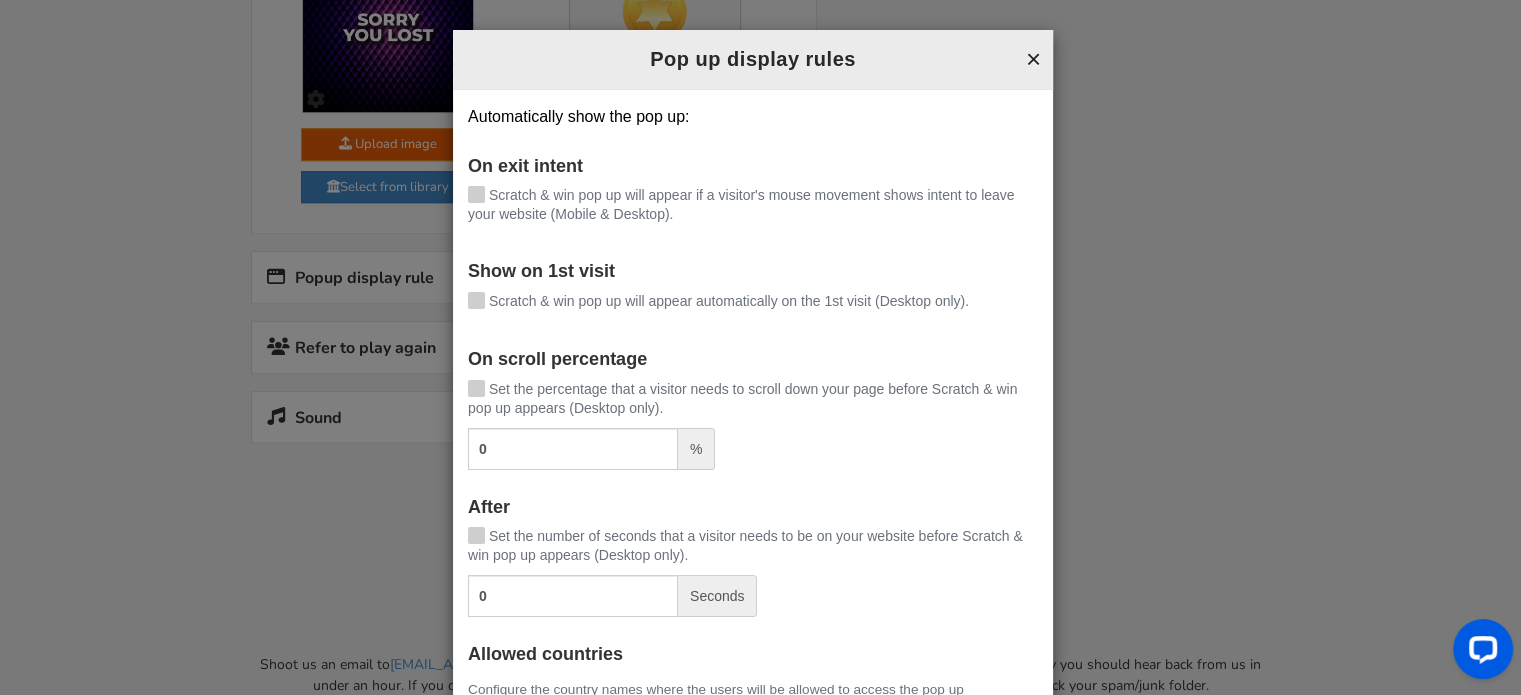 click on "×" at bounding box center (1033, 59) 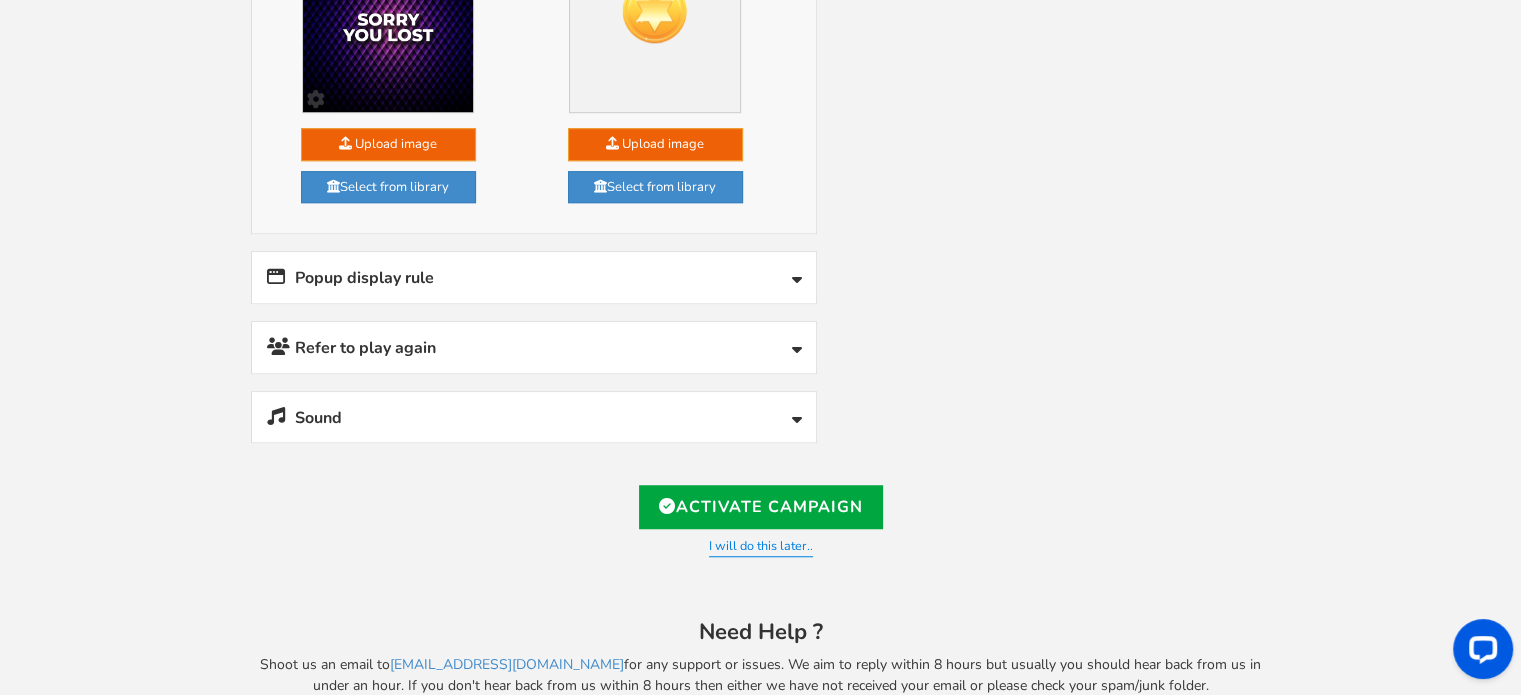 click on "Refer to play again" at bounding box center (534, 347) 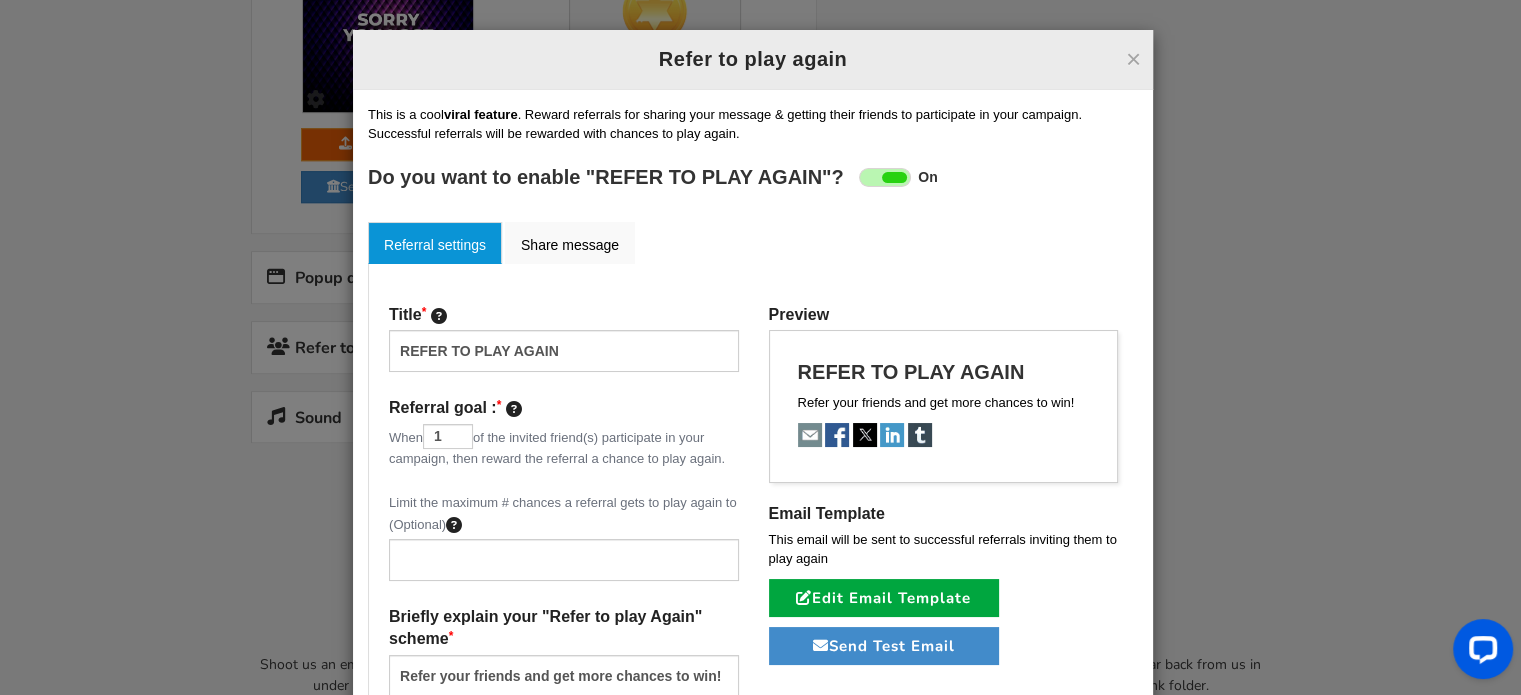 click on "×
Refer to play again
Refer to play again
Setup Referral campaign (Optional)
?
On
Off
This is a cool  viral feature . Reward referrals for sharing your message & getting their friends to participate in your campaign. Successful referrals will be rewarded with chances to play again.
Do you want to enable "REFER TO PLAY AGAIN"?
On Off" at bounding box center [760, 347] 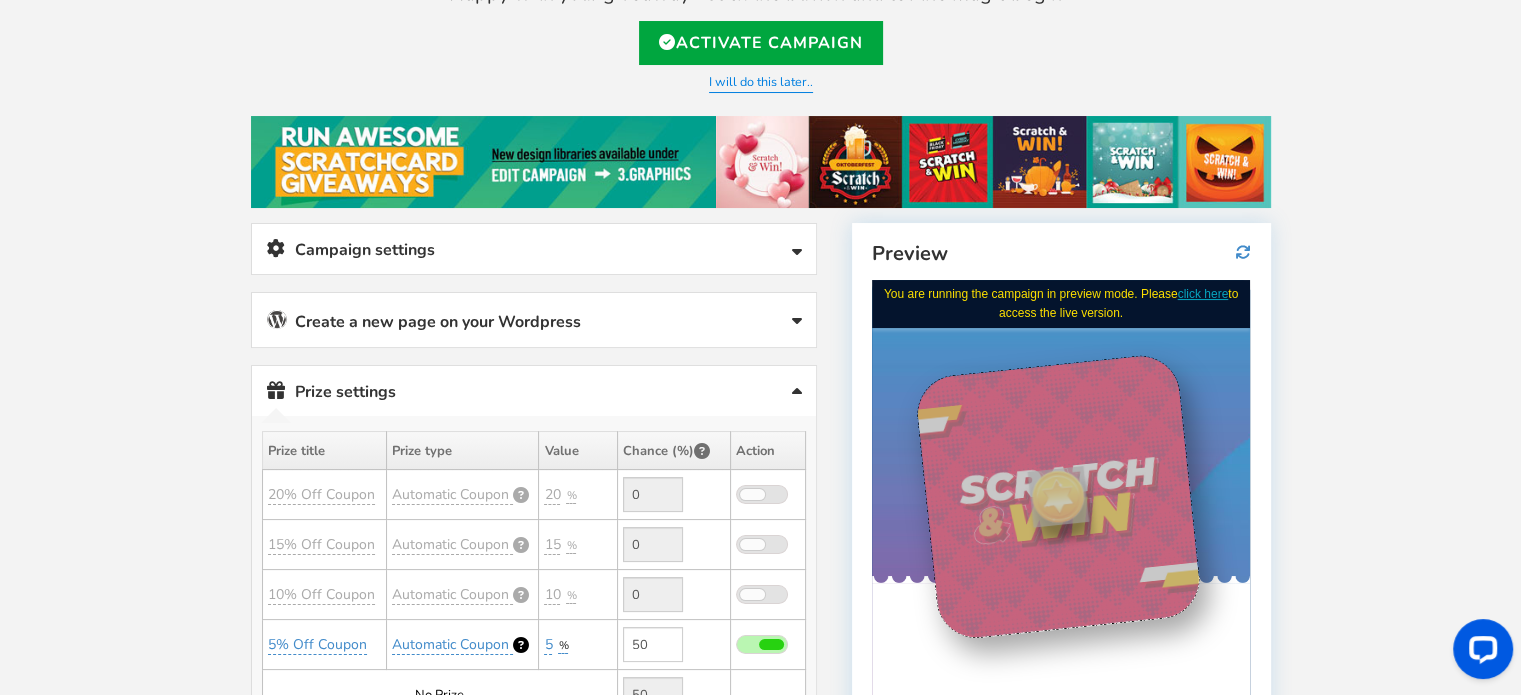 scroll, scrollTop: 100, scrollLeft: 0, axis: vertical 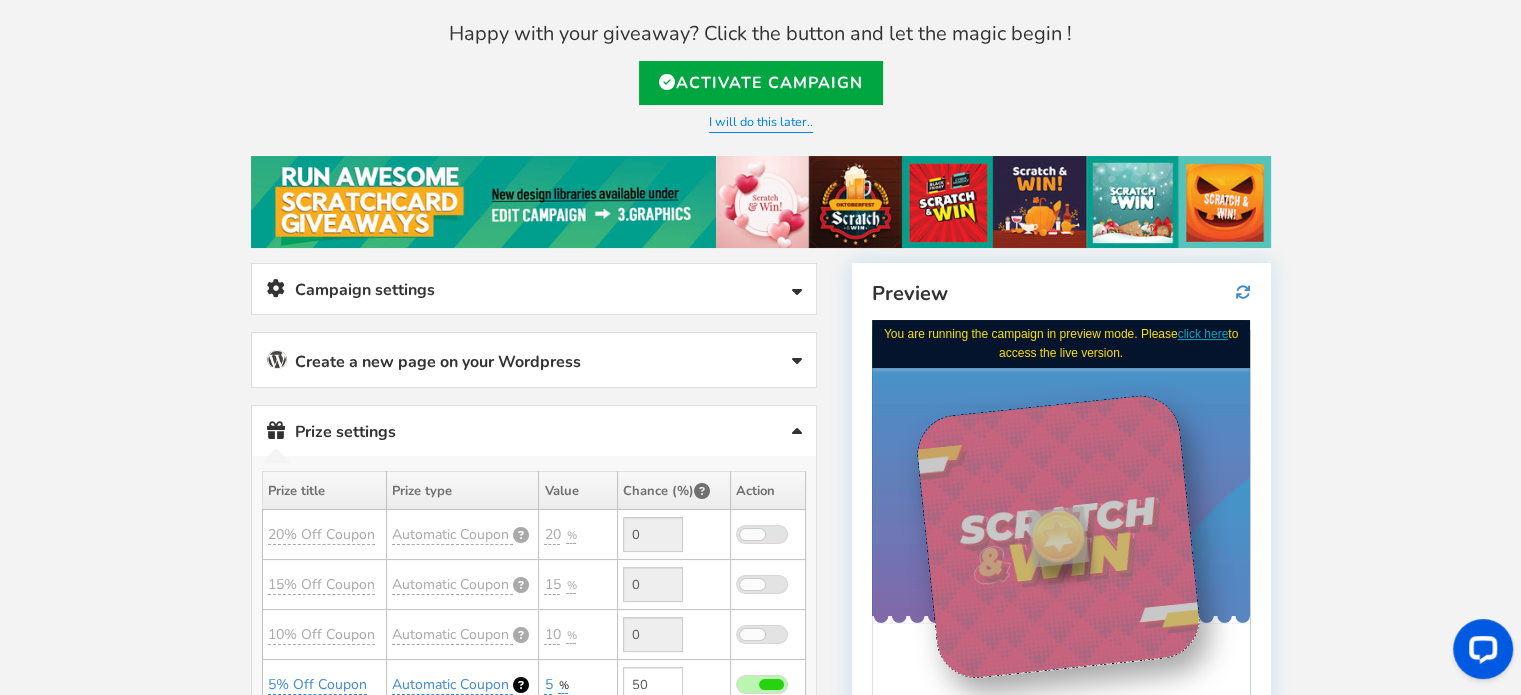 click on "Campaign settings" at bounding box center (534, 289) 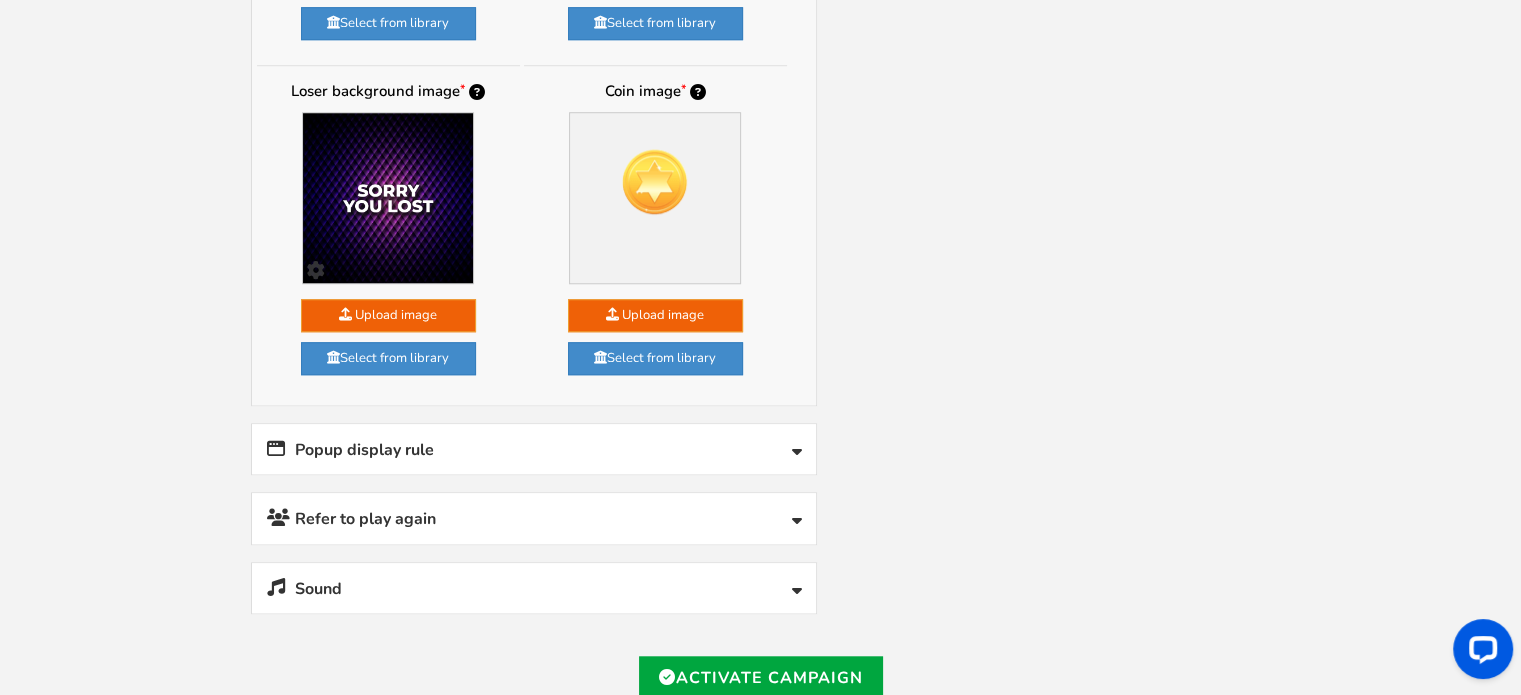 scroll, scrollTop: 1800, scrollLeft: 0, axis: vertical 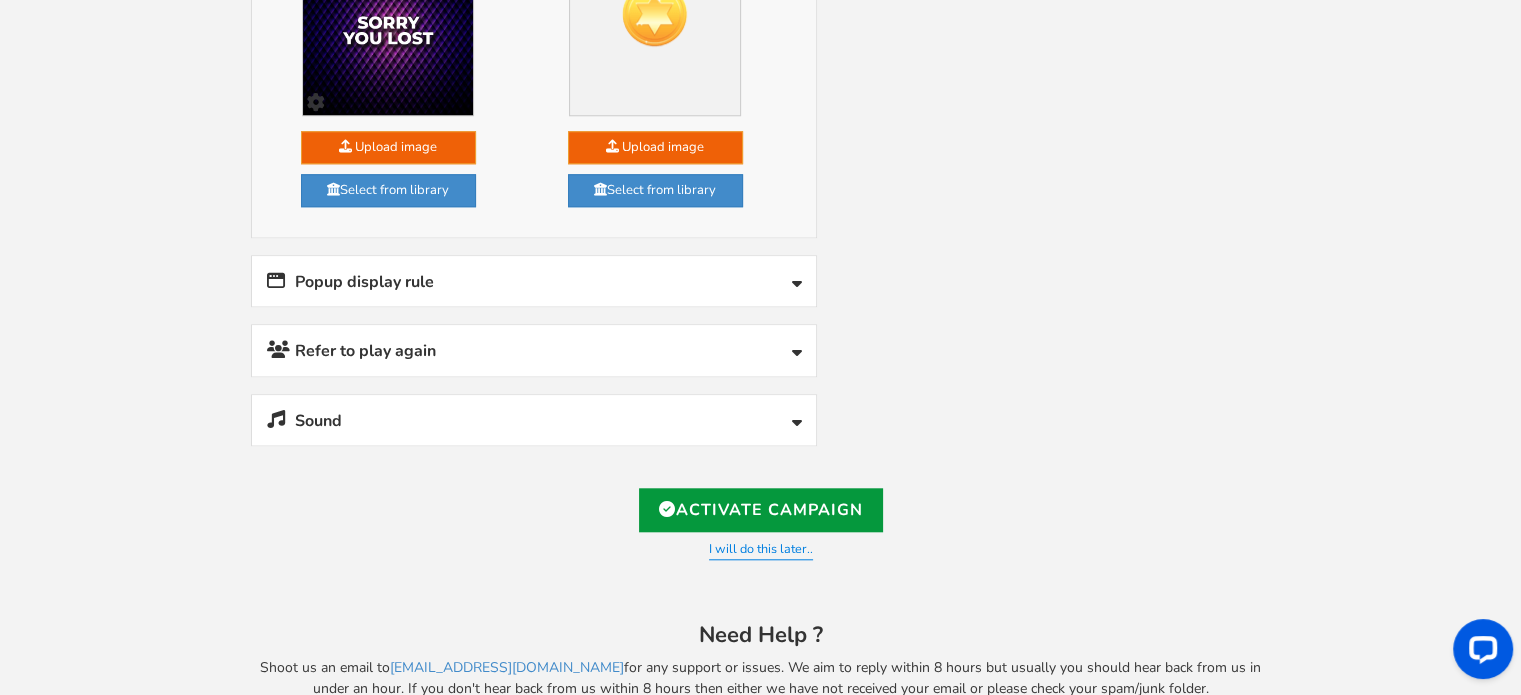 click on "Activate Campaign" at bounding box center (761, 510) 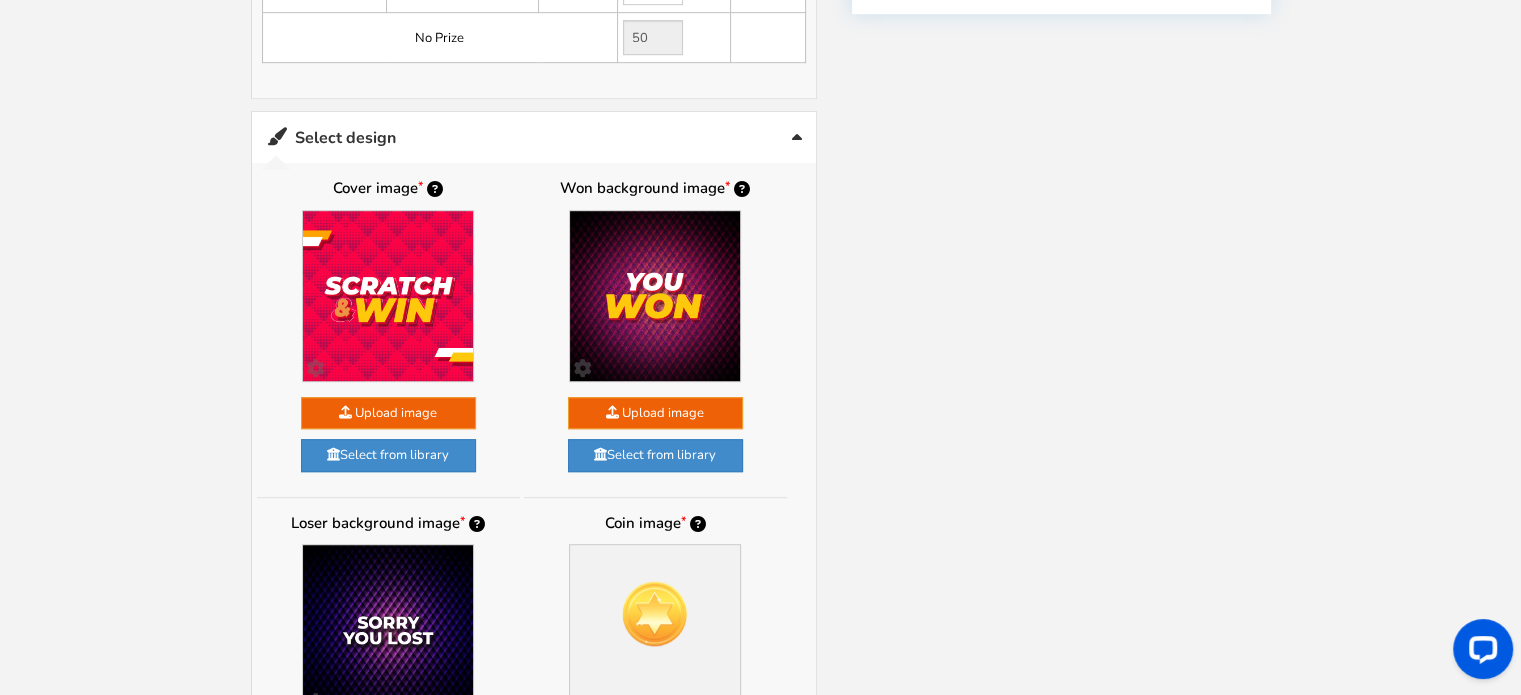 scroll, scrollTop: 888, scrollLeft: 0, axis: vertical 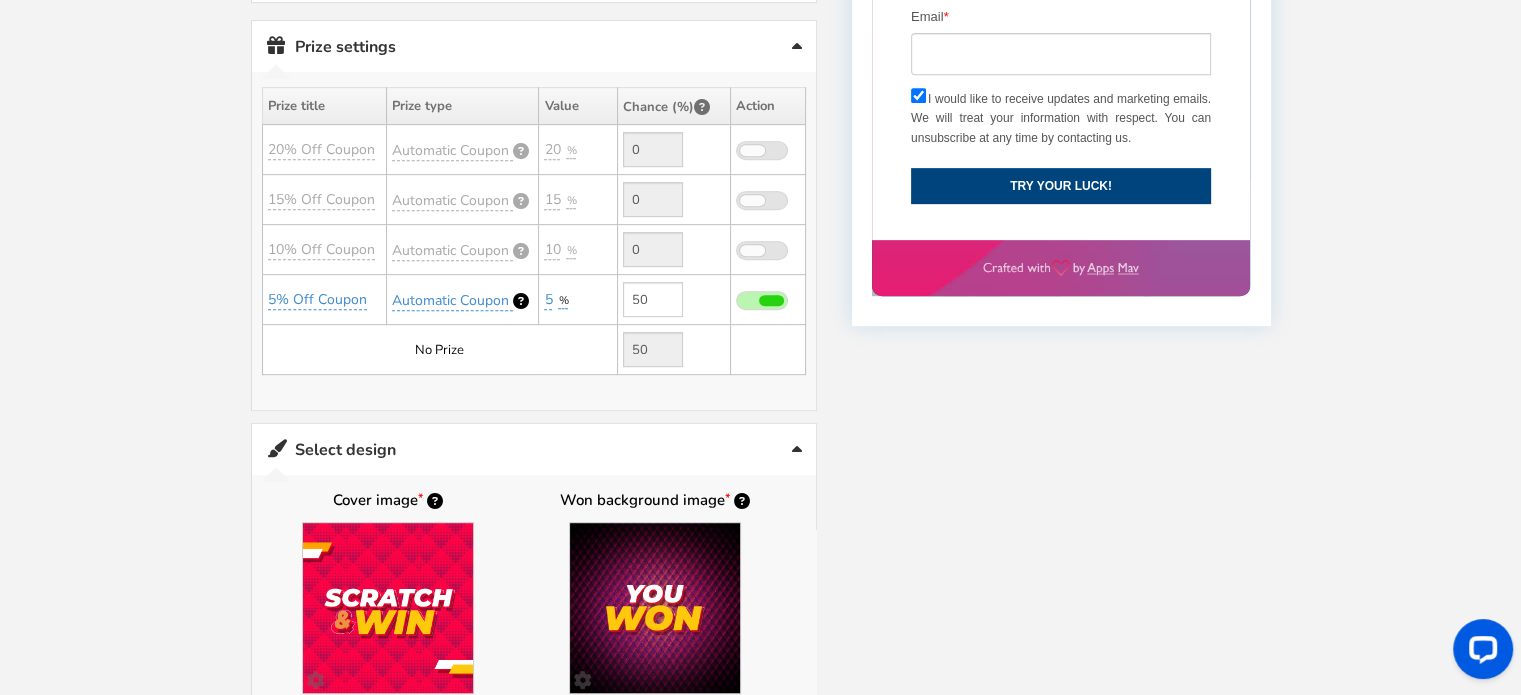 type on "[URL][DOMAIN_NAME]" 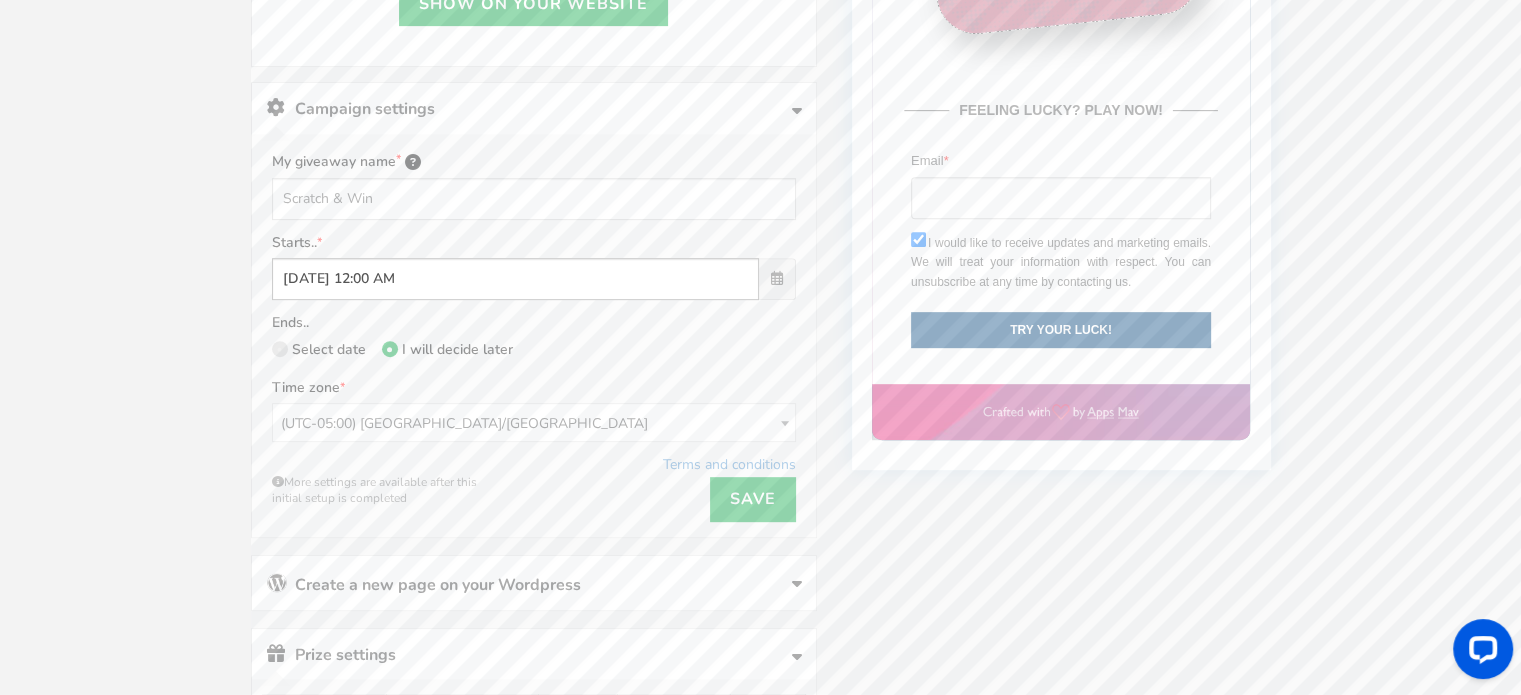 scroll, scrollTop: 0, scrollLeft: 0, axis: both 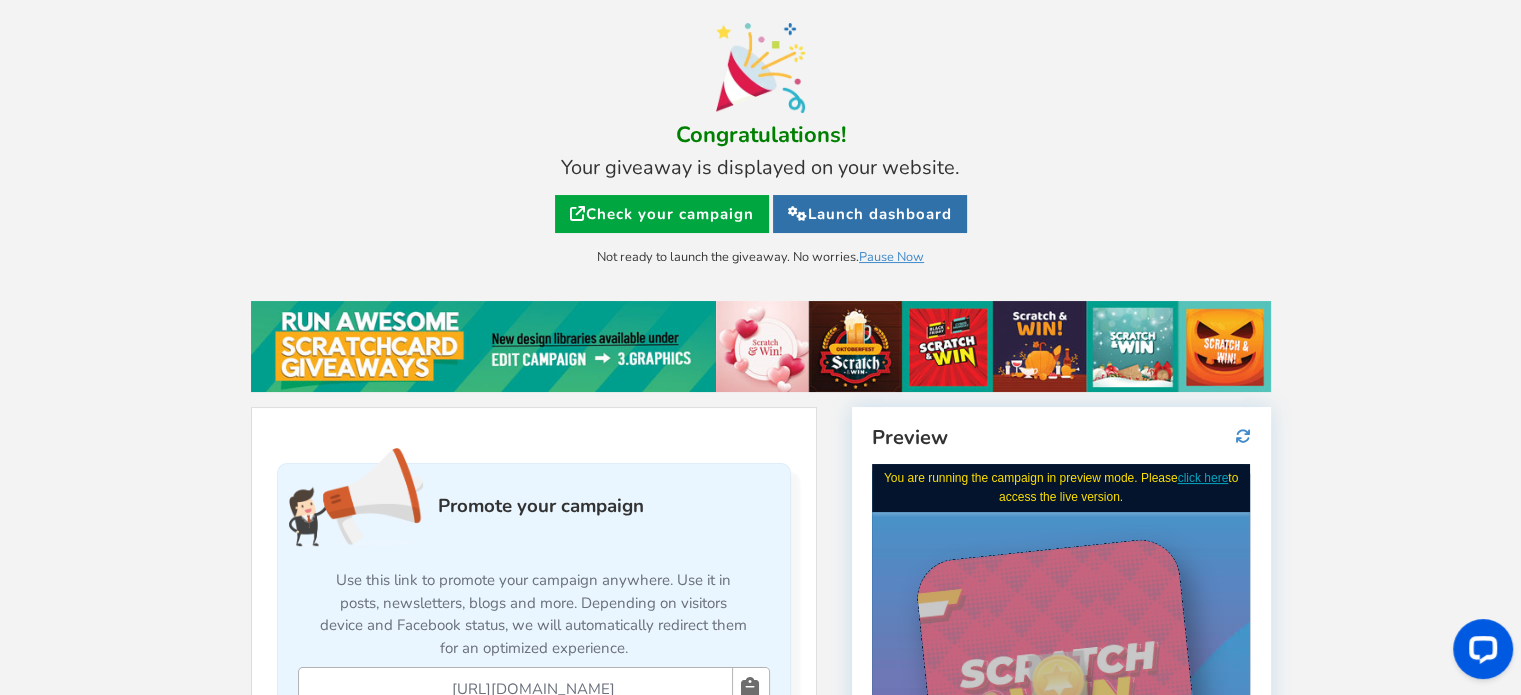 drag, startPoint x: 883, startPoint y: 203, endPoint x: 875, endPoint y: 211, distance: 11.313708 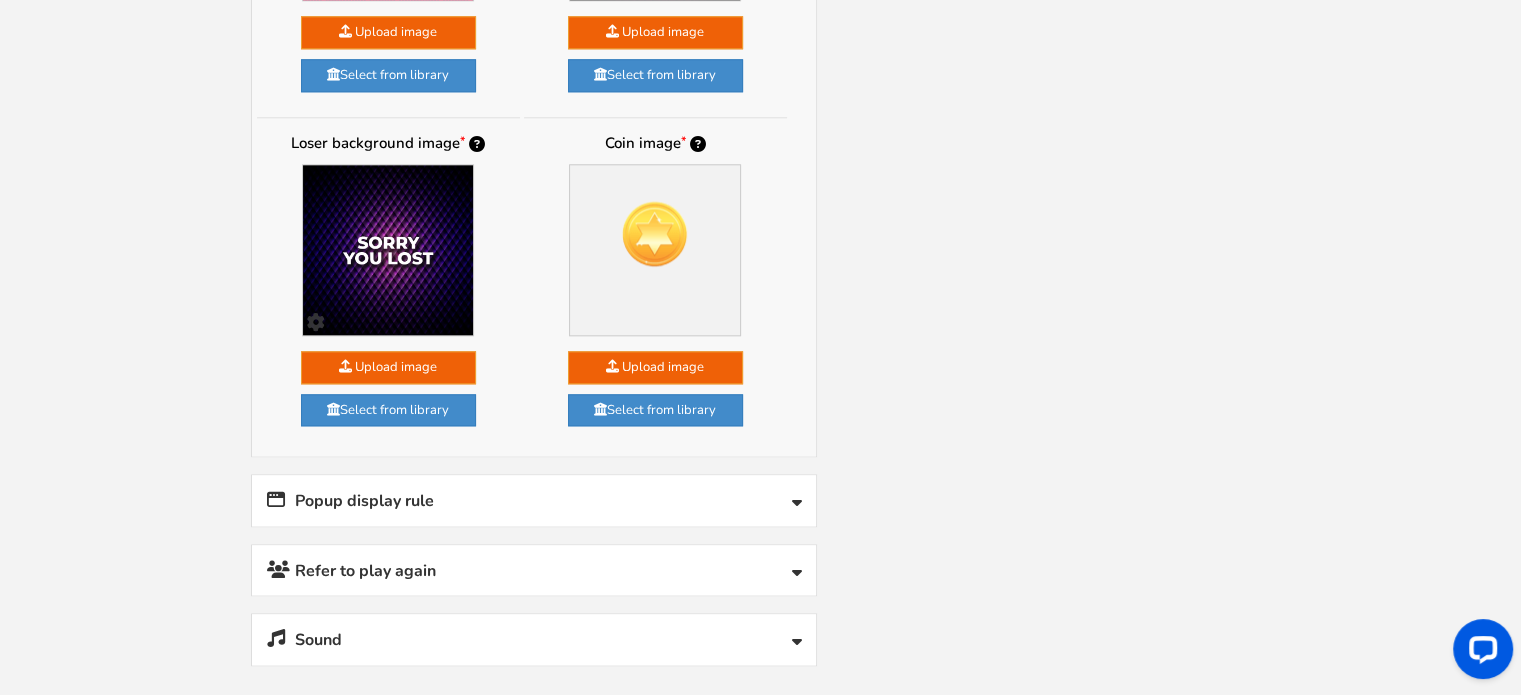 scroll, scrollTop: 2353, scrollLeft: 0, axis: vertical 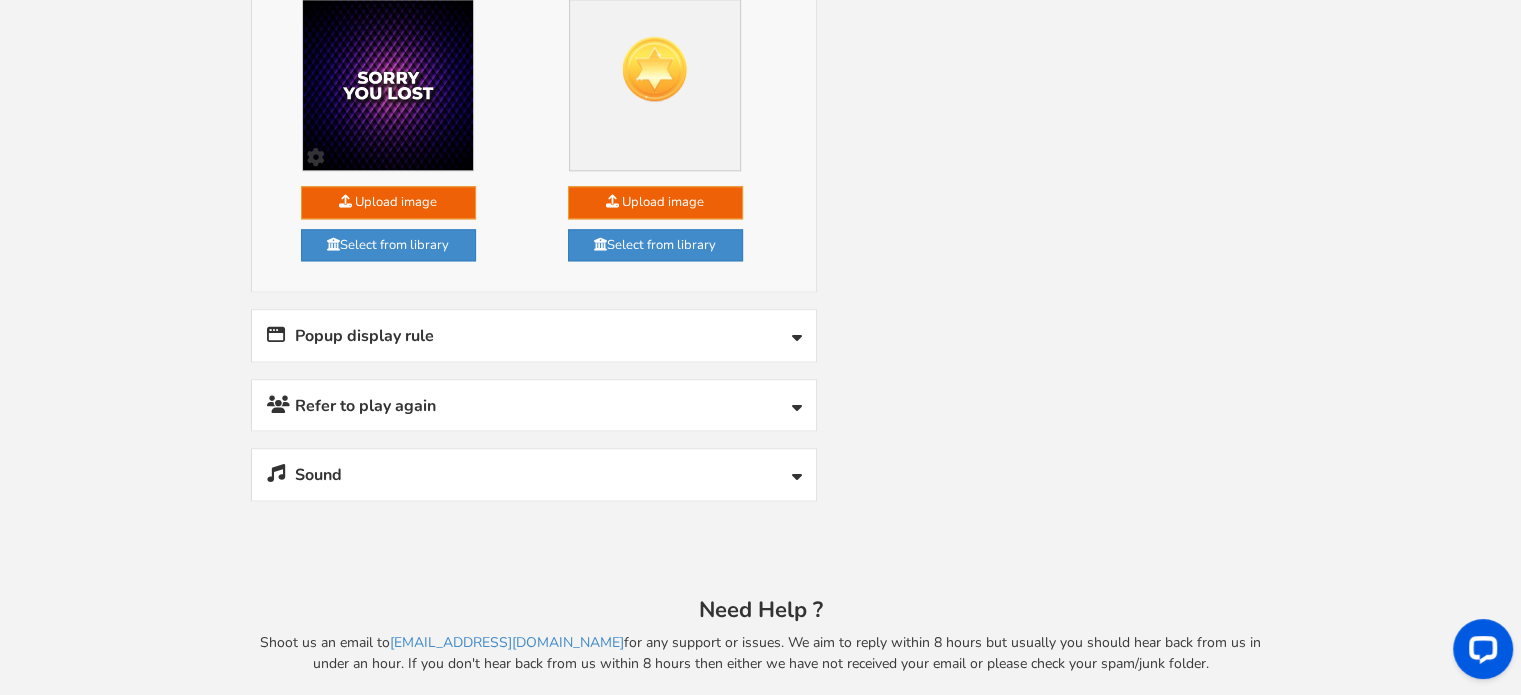 click on "Popup display rule" at bounding box center (534, 335) 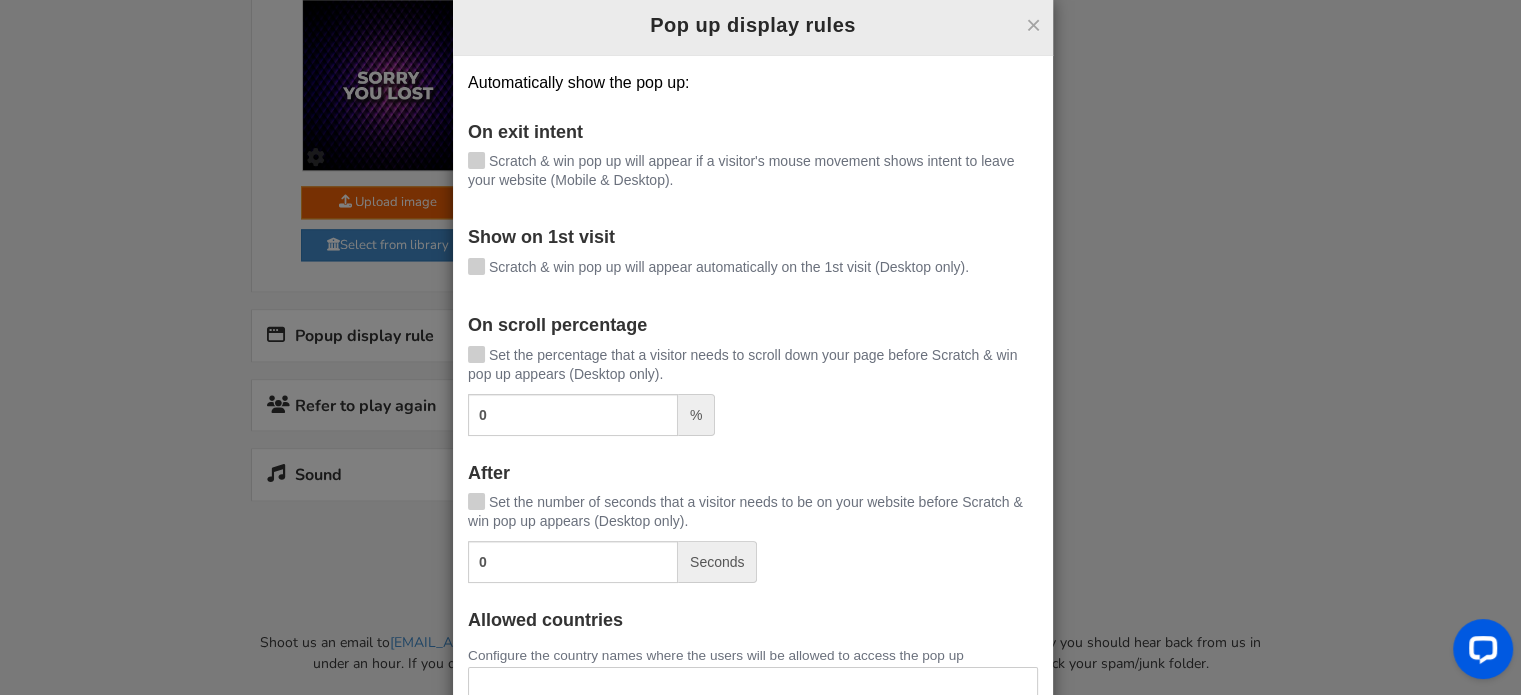 scroll, scrollTop: 0, scrollLeft: 0, axis: both 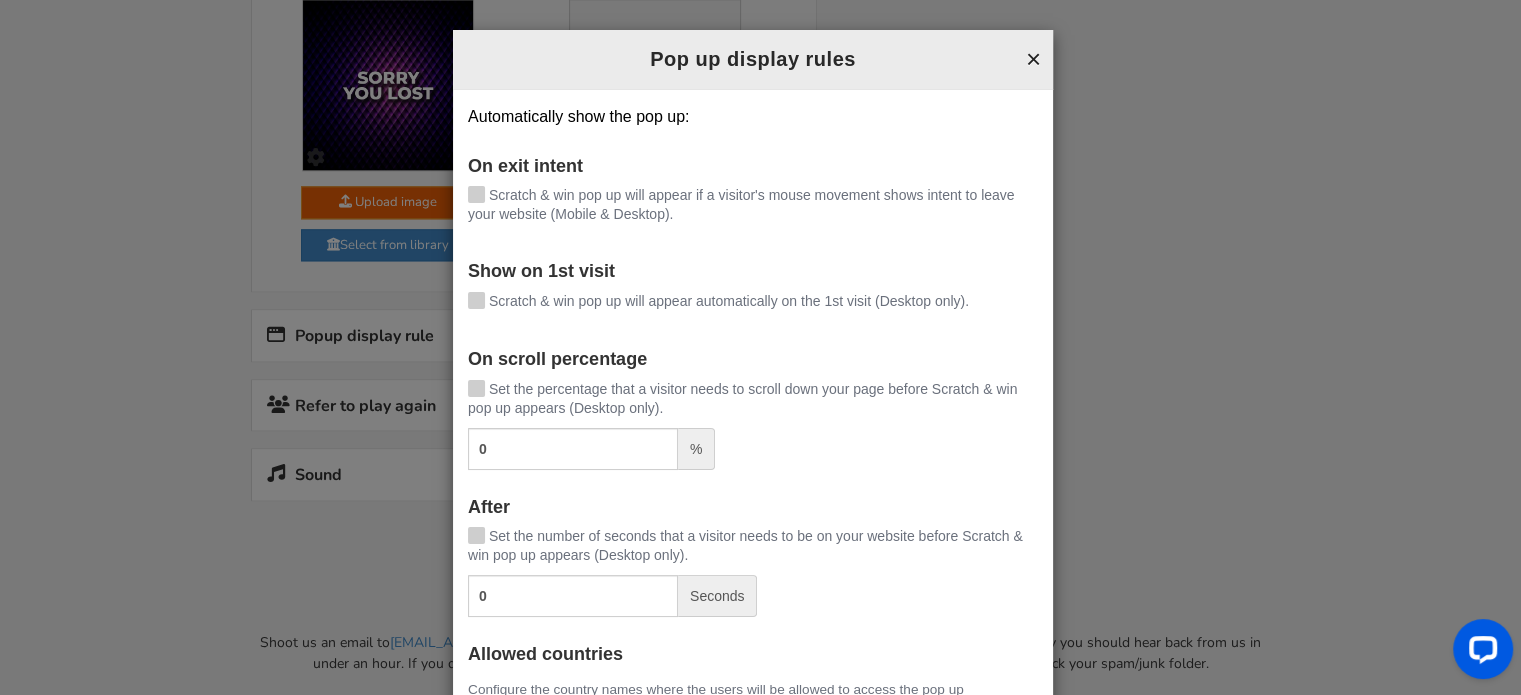 click on "×" at bounding box center [1033, 59] 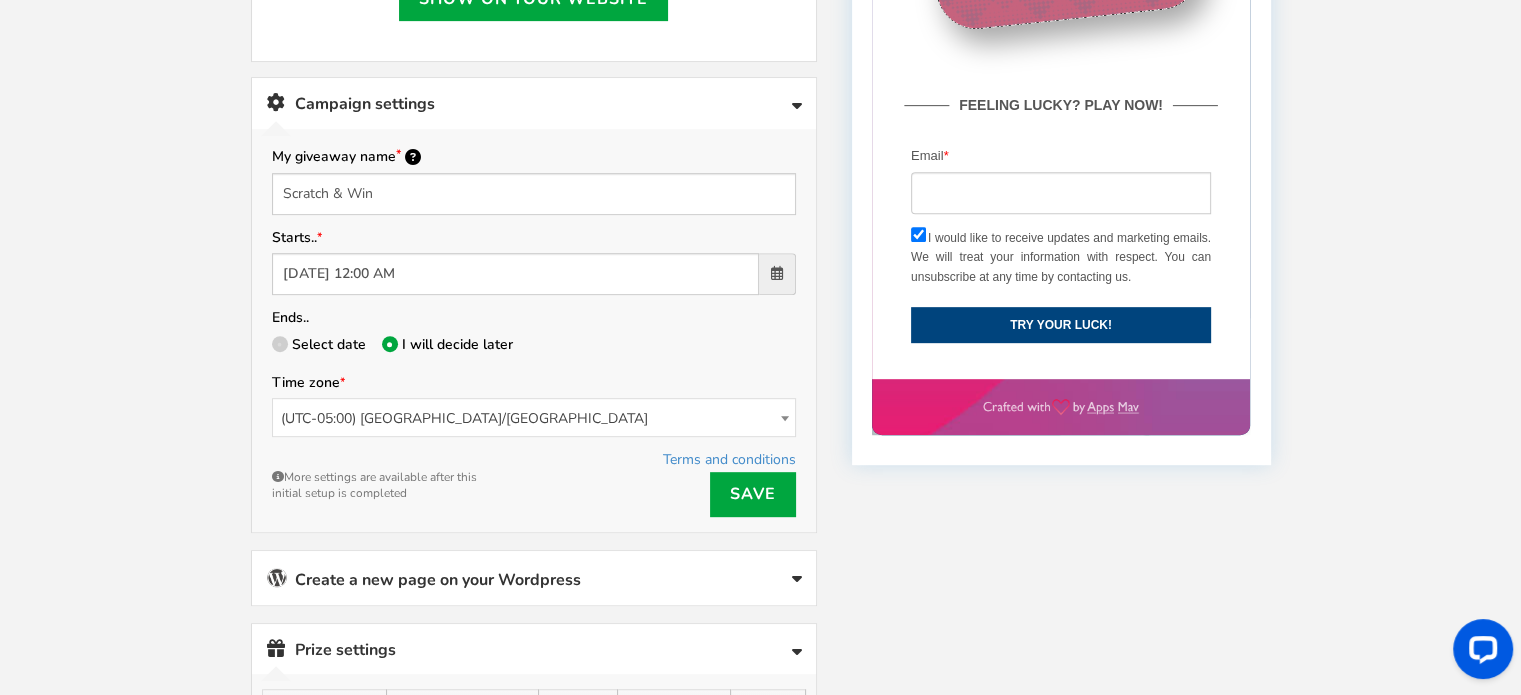 scroll, scrollTop: 1053, scrollLeft: 0, axis: vertical 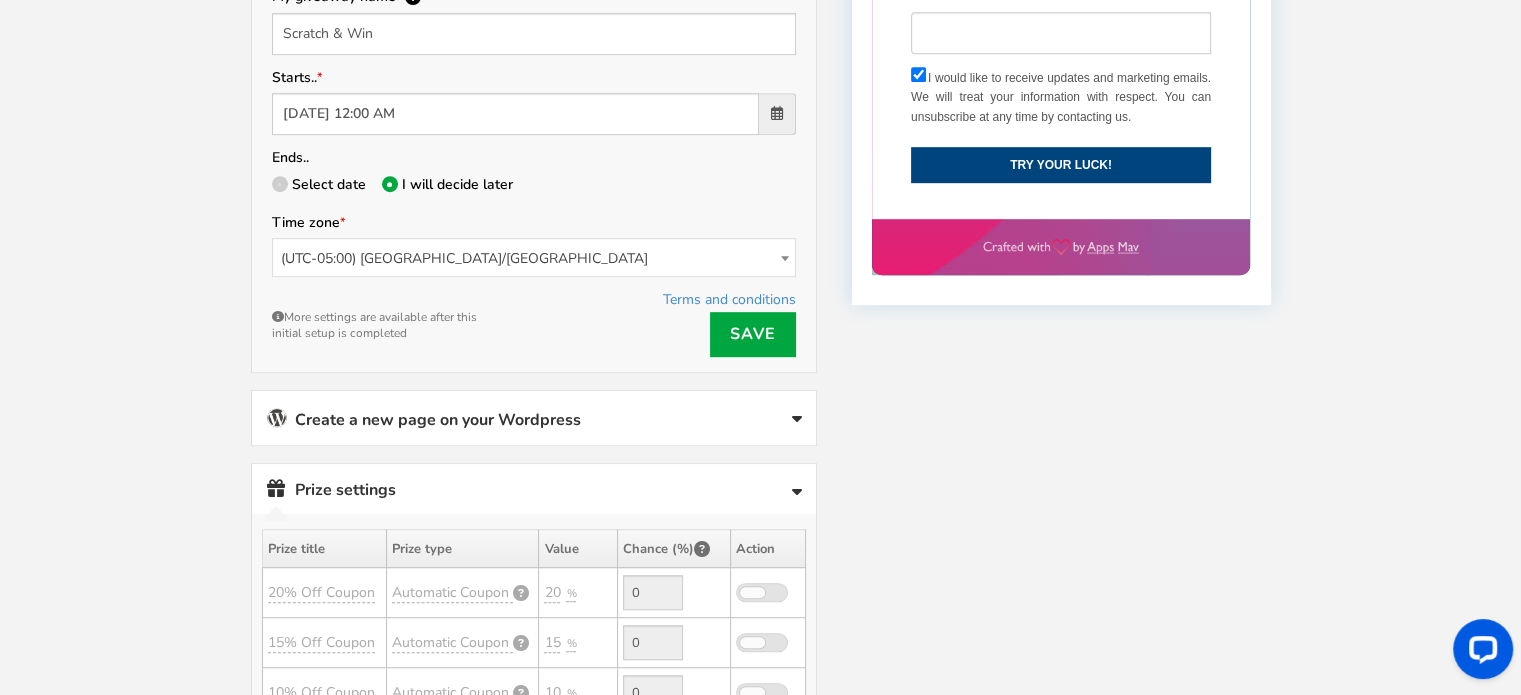 click on "Create a new page on your Wordpress" at bounding box center (534, 418) 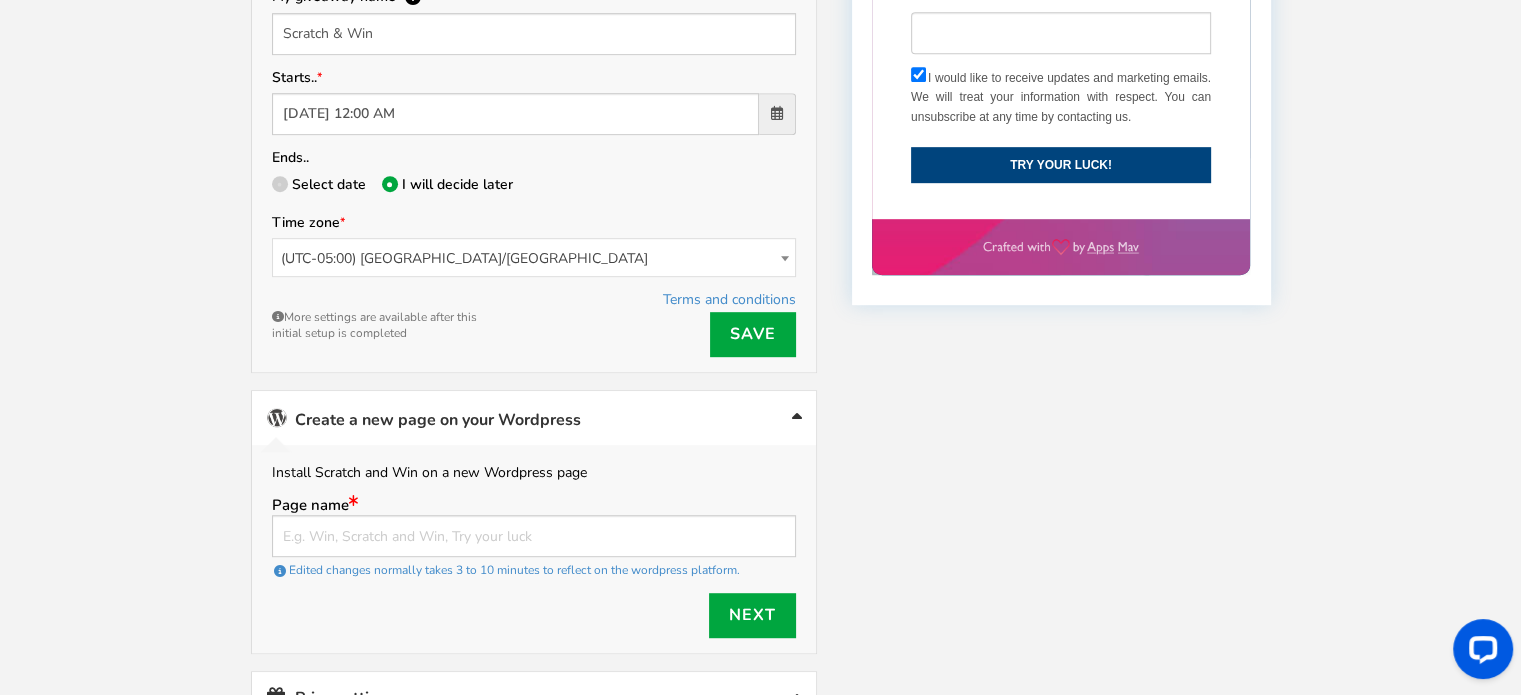 click on "Create a new page on your Wordpress" at bounding box center [534, 418] 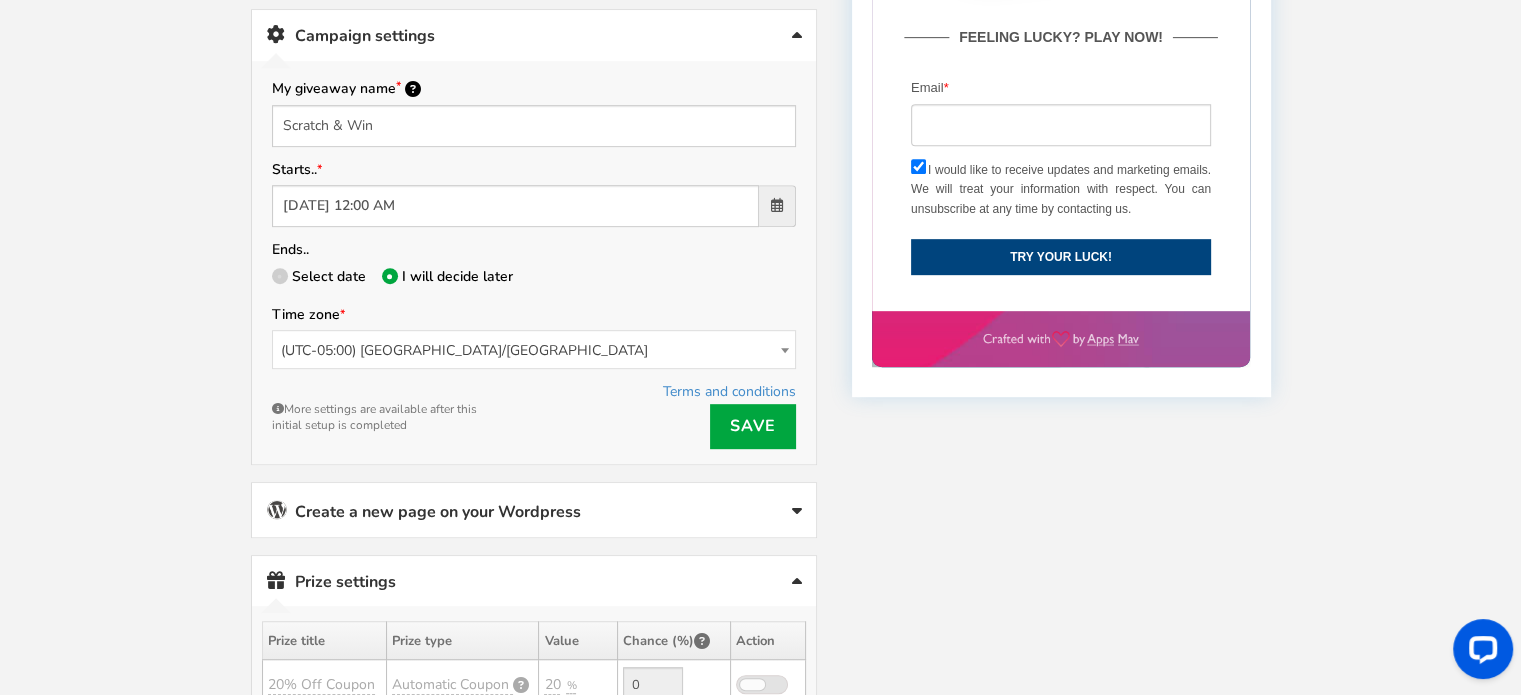 scroll, scrollTop: 853, scrollLeft: 0, axis: vertical 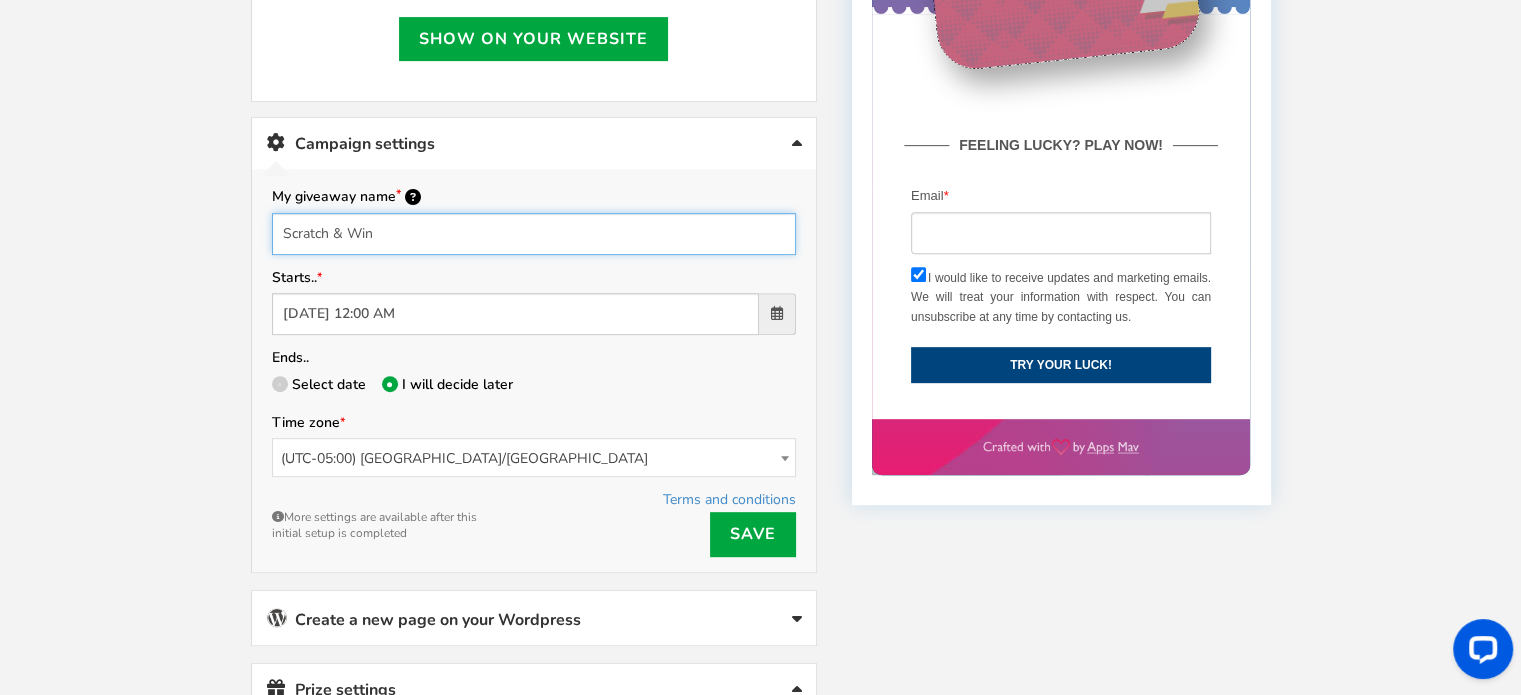 drag, startPoint x: 397, startPoint y: 229, endPoint x: 303, endPoint y: 228, distance: 94.00532 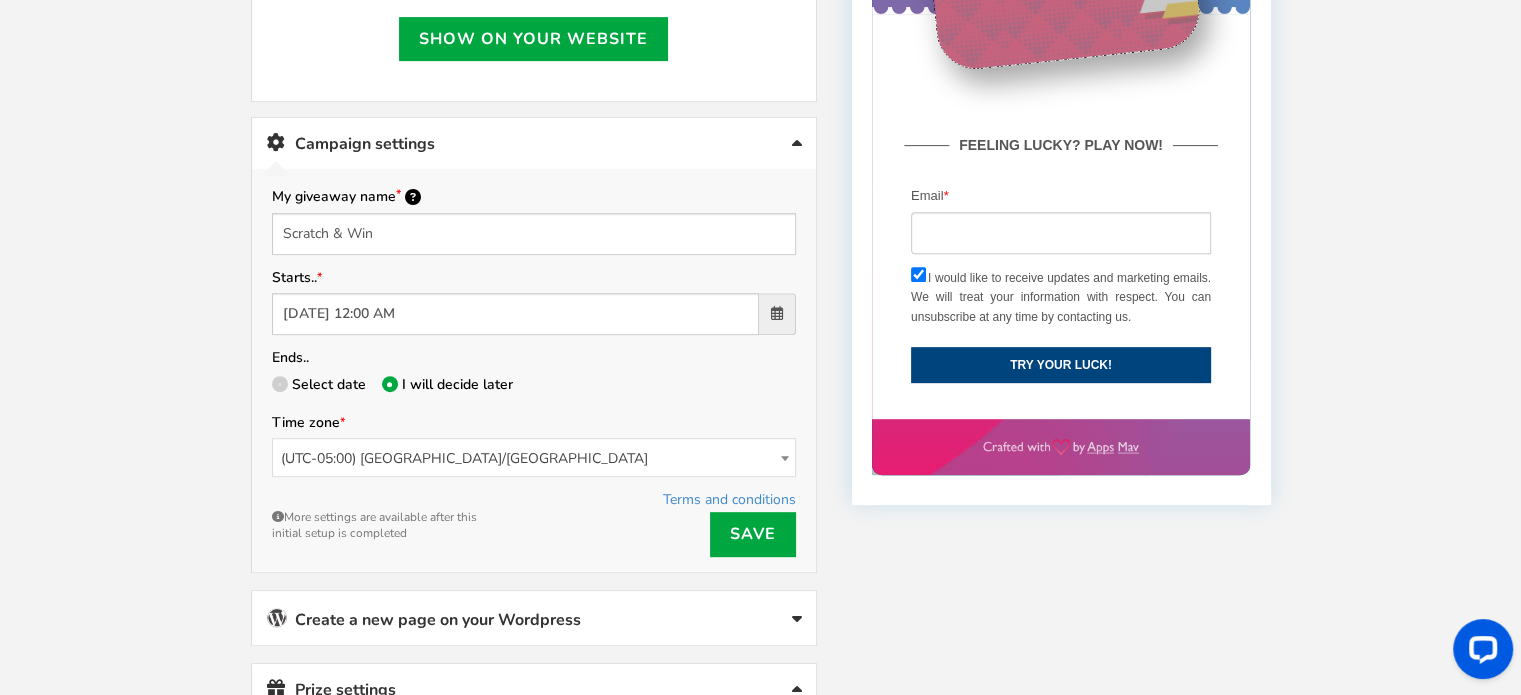 click on "Welcome to Scratch and WIN!
Select language for front end display
Select Language
Afrikaans Arabic Azerbaijani Belarusian Bulgarian Bengali Bosnian Catalan Czech Welsh Danish German Greek English ([GEOGRAPHIC_DATA]) English (Pirate) English (Upside Down) English ([GEOGRAPHIC_DATA]) Esperanto Spanish ([GEOGRAPHIC_DATA]) Spanish Estonian Basque Persian Leet Speak Finnish Faroese French ([GEOGRAPHIC_DATA]) French ([GEOGRAPHIC_DATA]) Frisian Irish Galician Hebrew Hindi Croatian Hungarian Armenian Indonesian Icelandic Italian Japanese Georgian Khmer Korean Kurdish Latin Lithuanian Latvian Macedonian Malayalam Malay Burmese ([GEOGRAPHIC_DATA]) Norwegian (bokmal) Nepali Dutch Norwegian (nynorsk)" at bounding box center [760, 722] 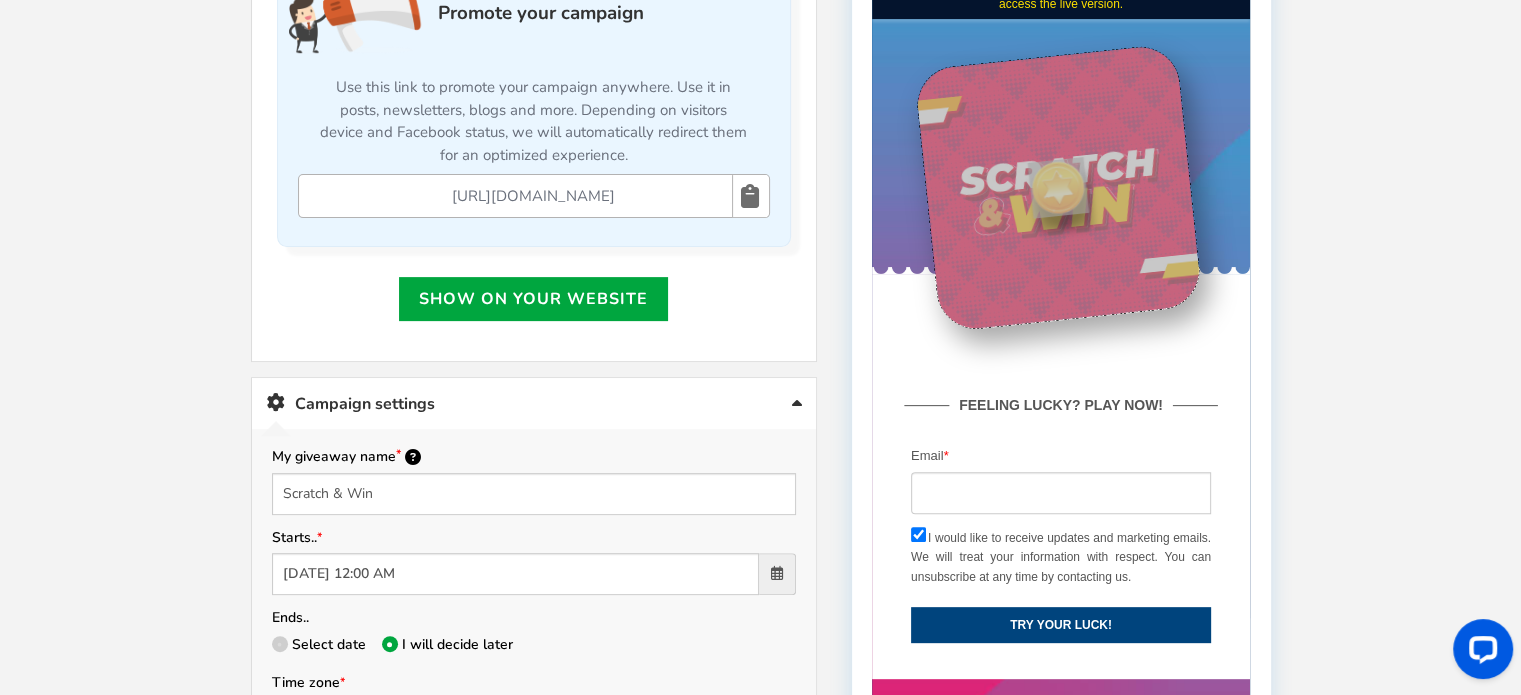 scroll, scrollTop: 453, scrollLeft: 0, axis: vertical 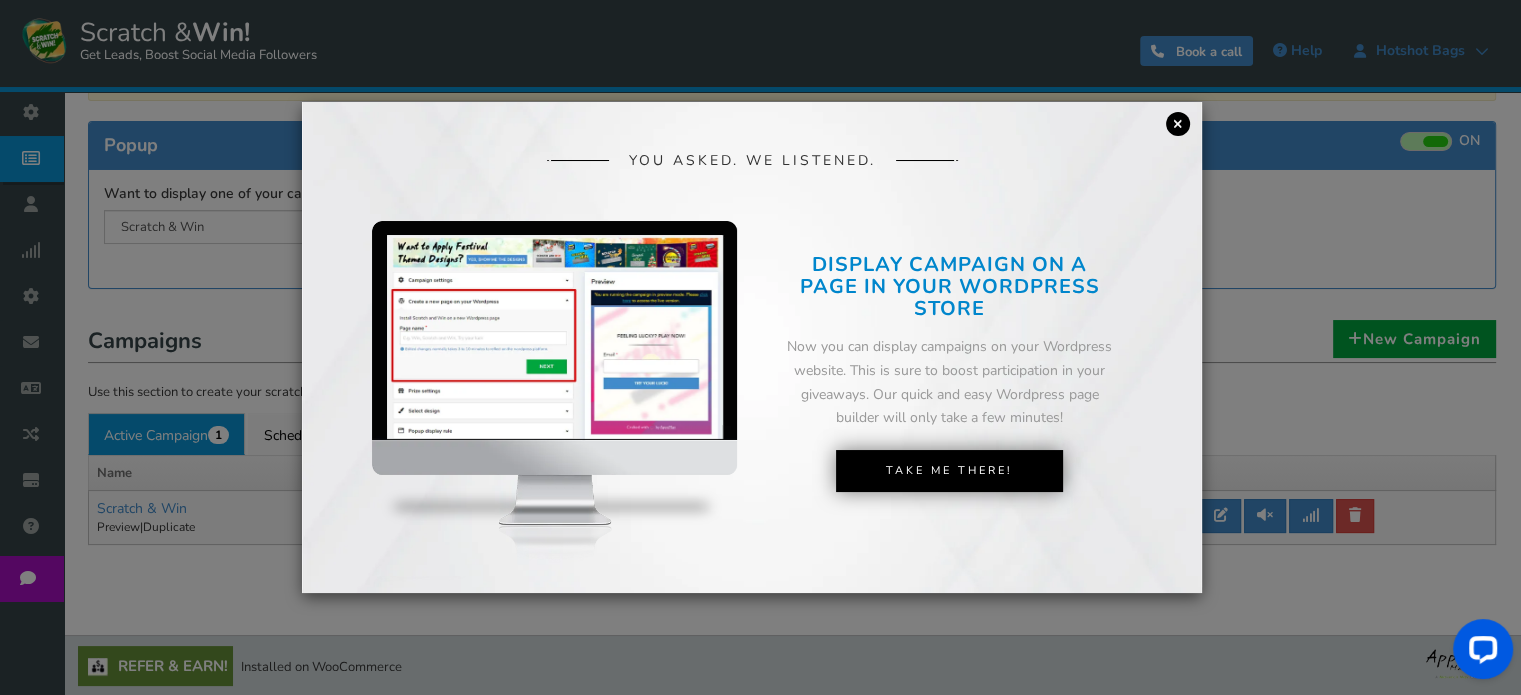 click on "×" at bounding box center [1178, 124] 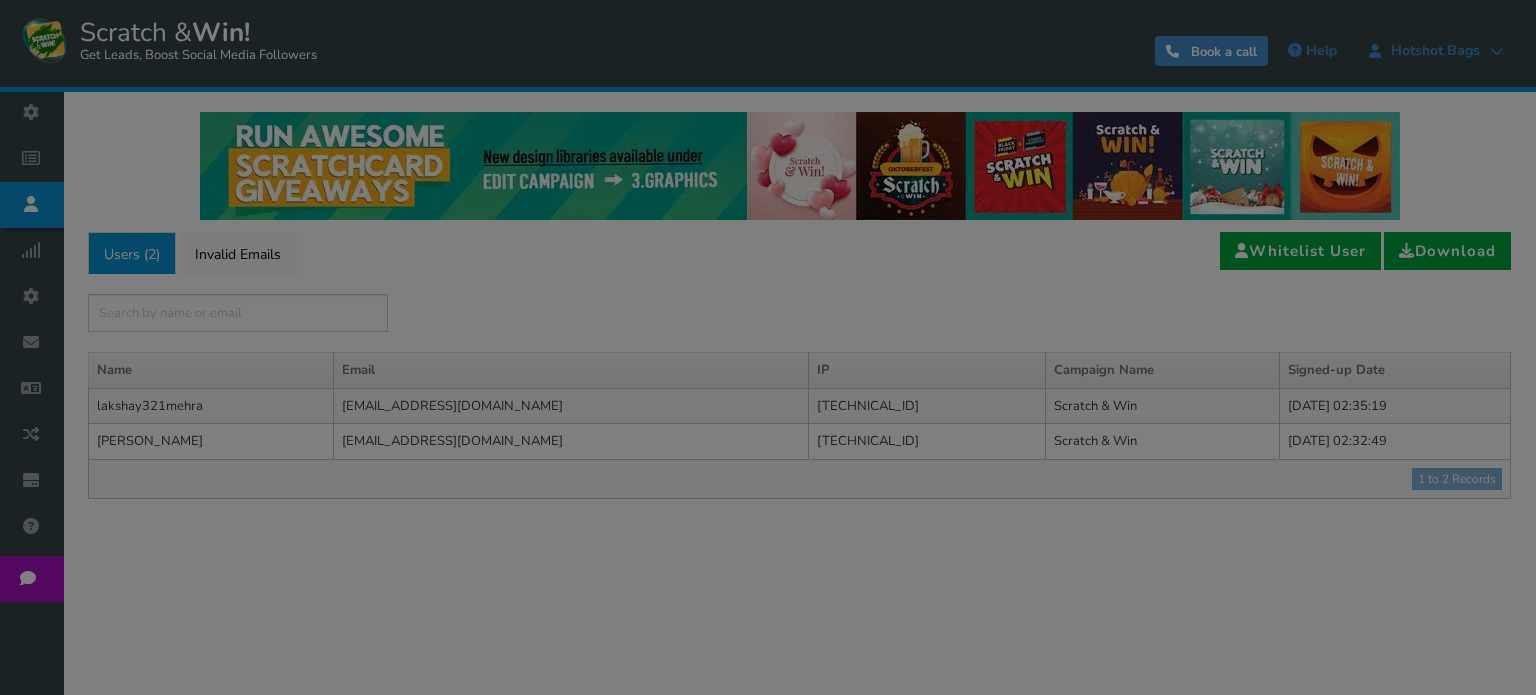 scroll, scrollTop: 0, scrollLeft: 0, axis: both 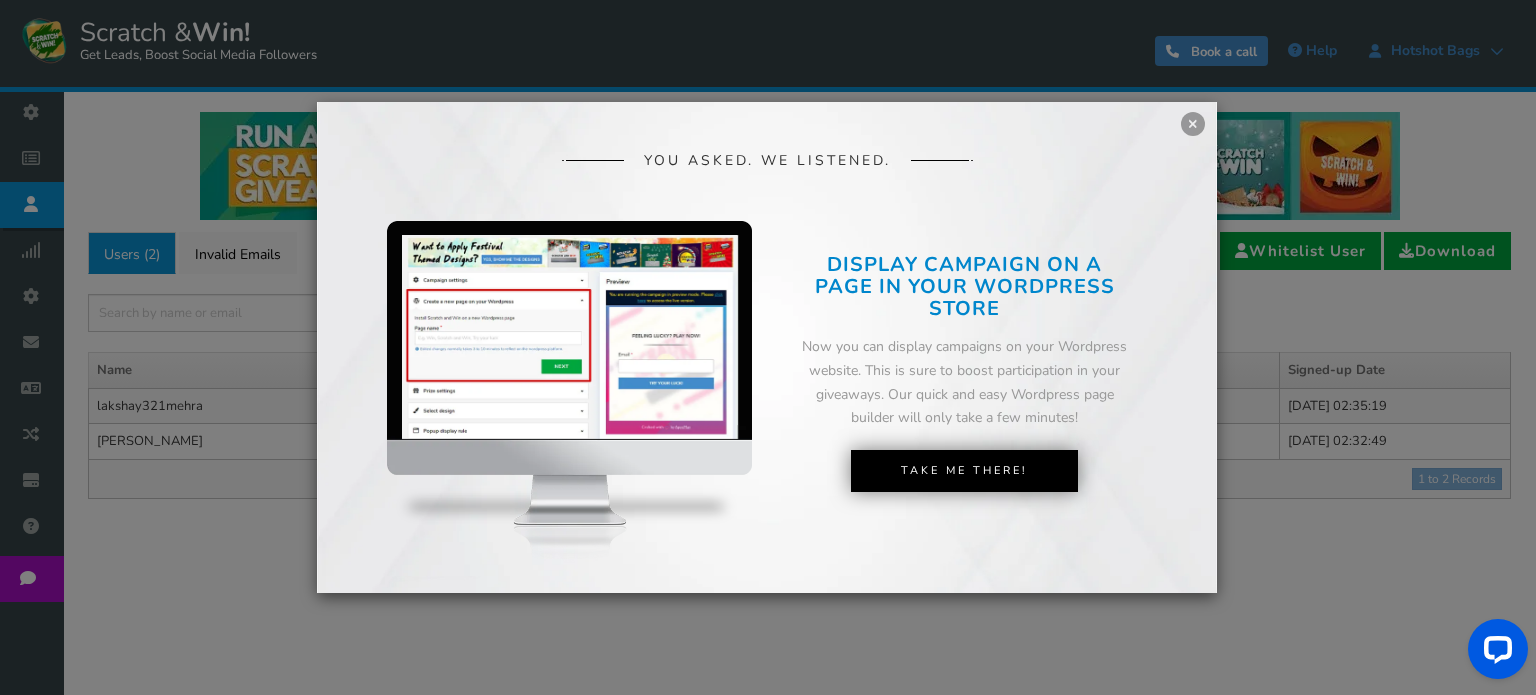 click on "YOU ASKED. WE LISTENED.
DISPLAY CAMPAIGN ON A PAGE IN YOUR SHOPIFY STORE
Now you can display campaigns on your Shopify store. This is sure to boost participation in your giveaways. Our quick and easy Shopify page builder will only take a few minutes!
DISPLAY CAMPAIGN ON A PAGE IN YOUR WORDPRESS STORE
DISPLAY CAMPAIGN ON A CATEGORY PAGE IN YOUR ECWID STORE" at bounding box center [767, 348] 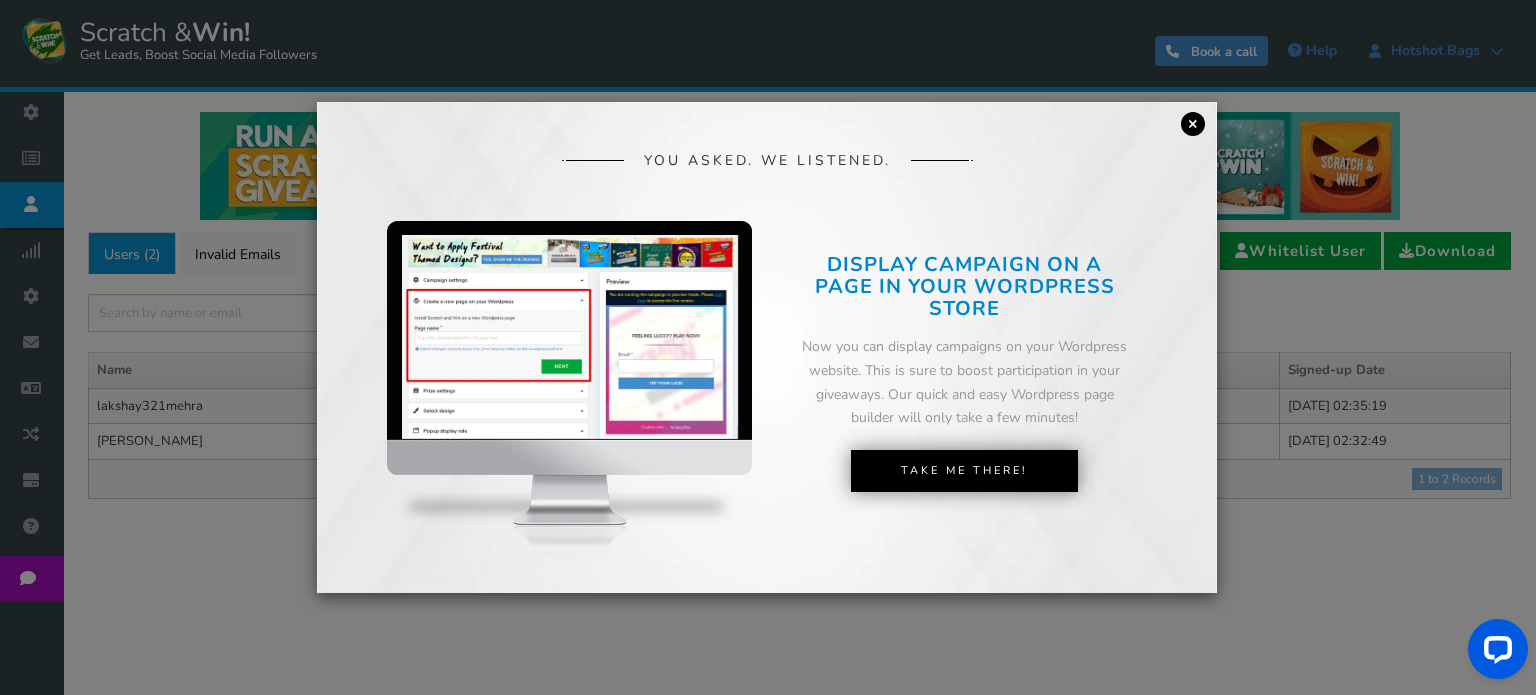 click on "×" at bounding box center (1193, 124) 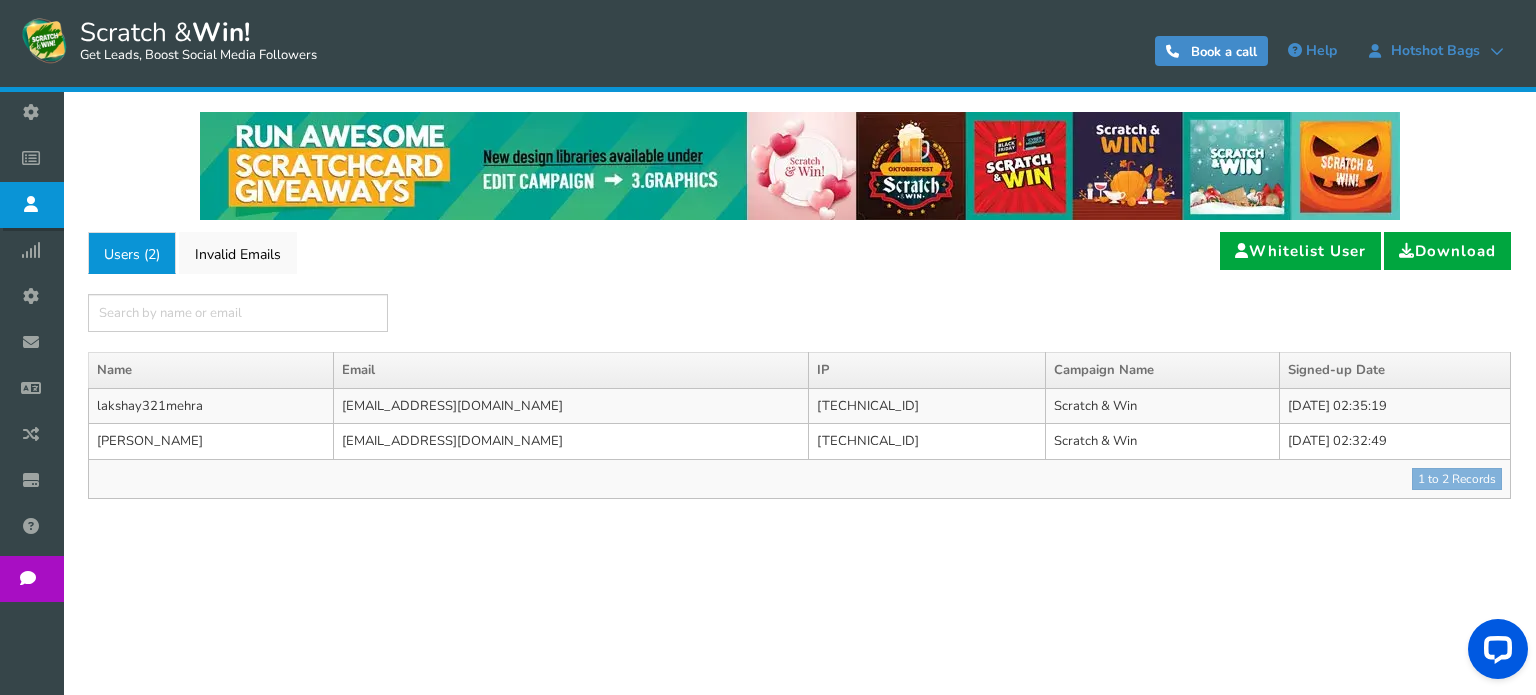 drag, startPoint x: 233, startPoint y: 417, endPoint x: 188, endPoint y: 423, distance: 45.39824 